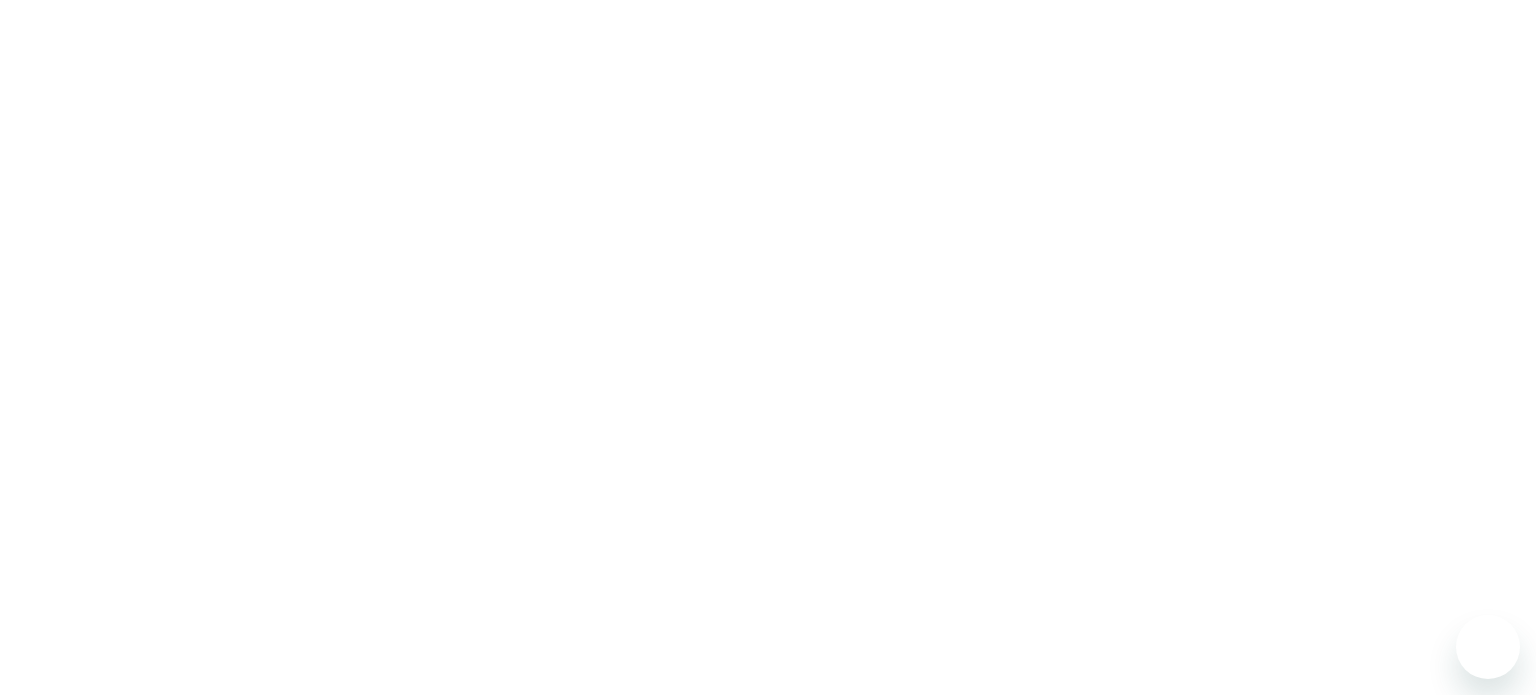 scroll, scrollTop: 0, scrollLeft: 0, axis: both 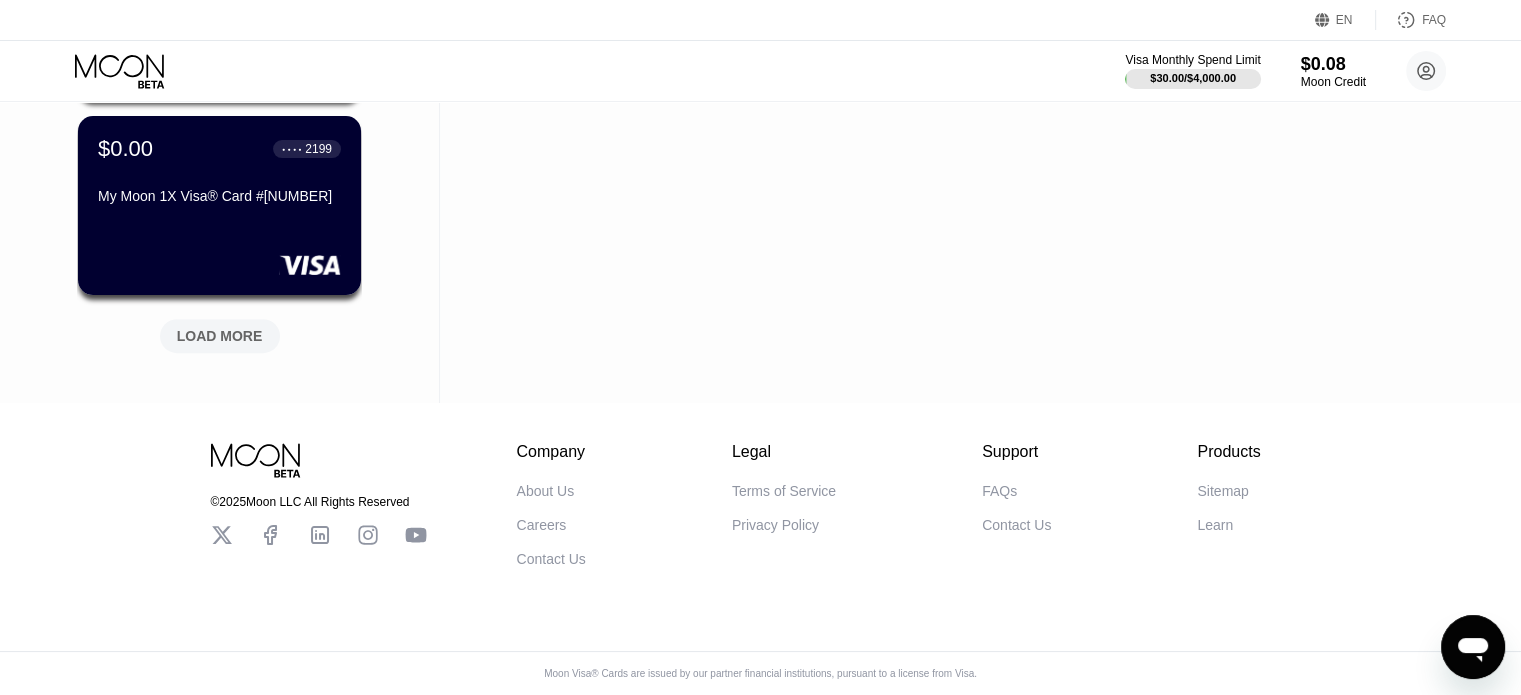 click on "LOAD MORE" at bounding box center [220, 336] 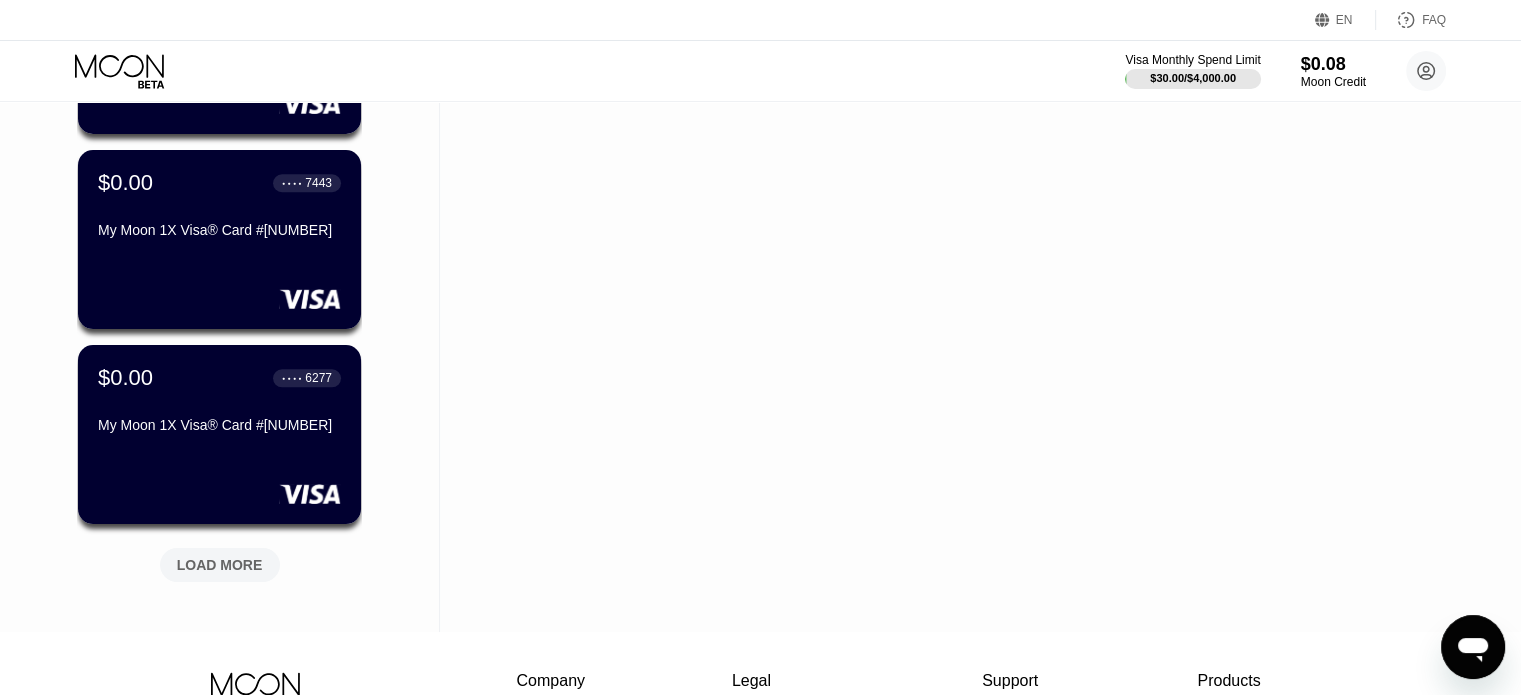 scroll, scrollTop: 1904, scrollLeft: 0, axis: vertical 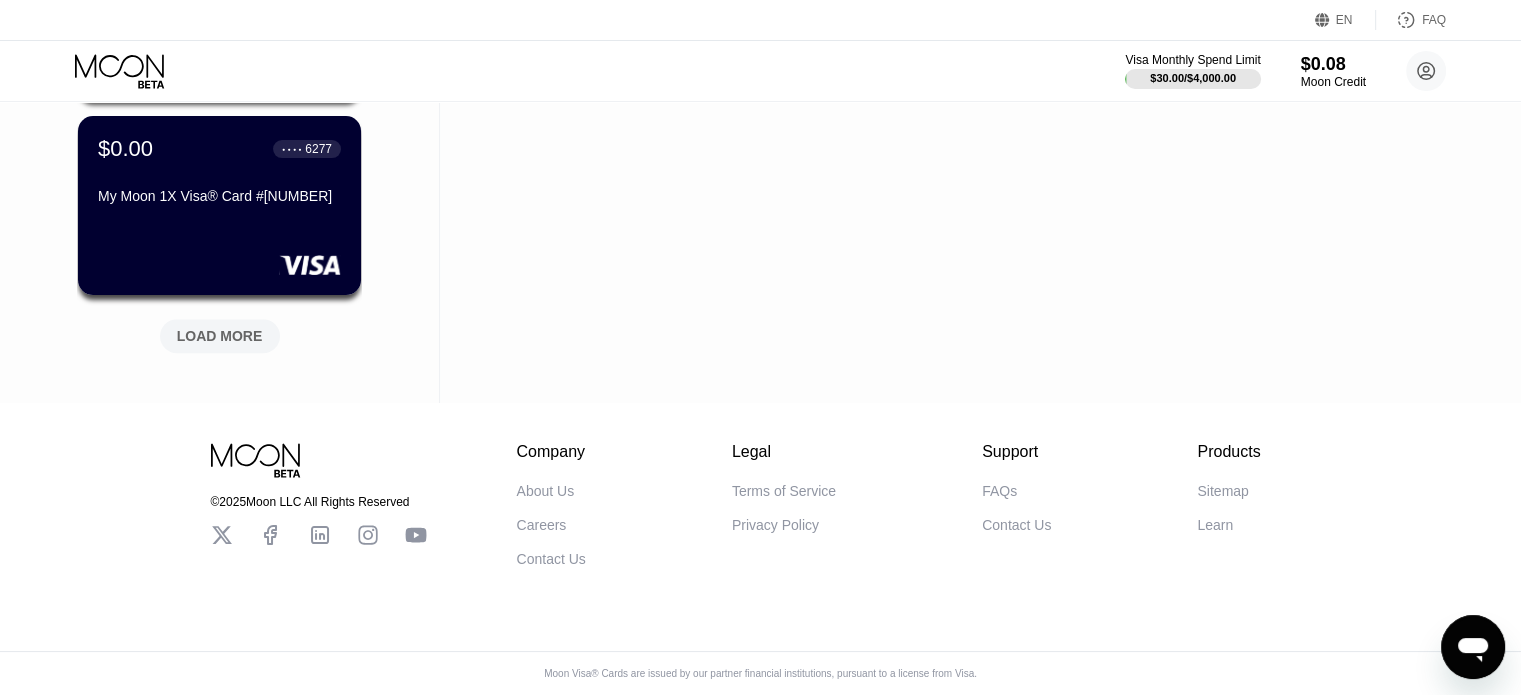 click on "LOAD MORE" at bounding box center [220, 336] 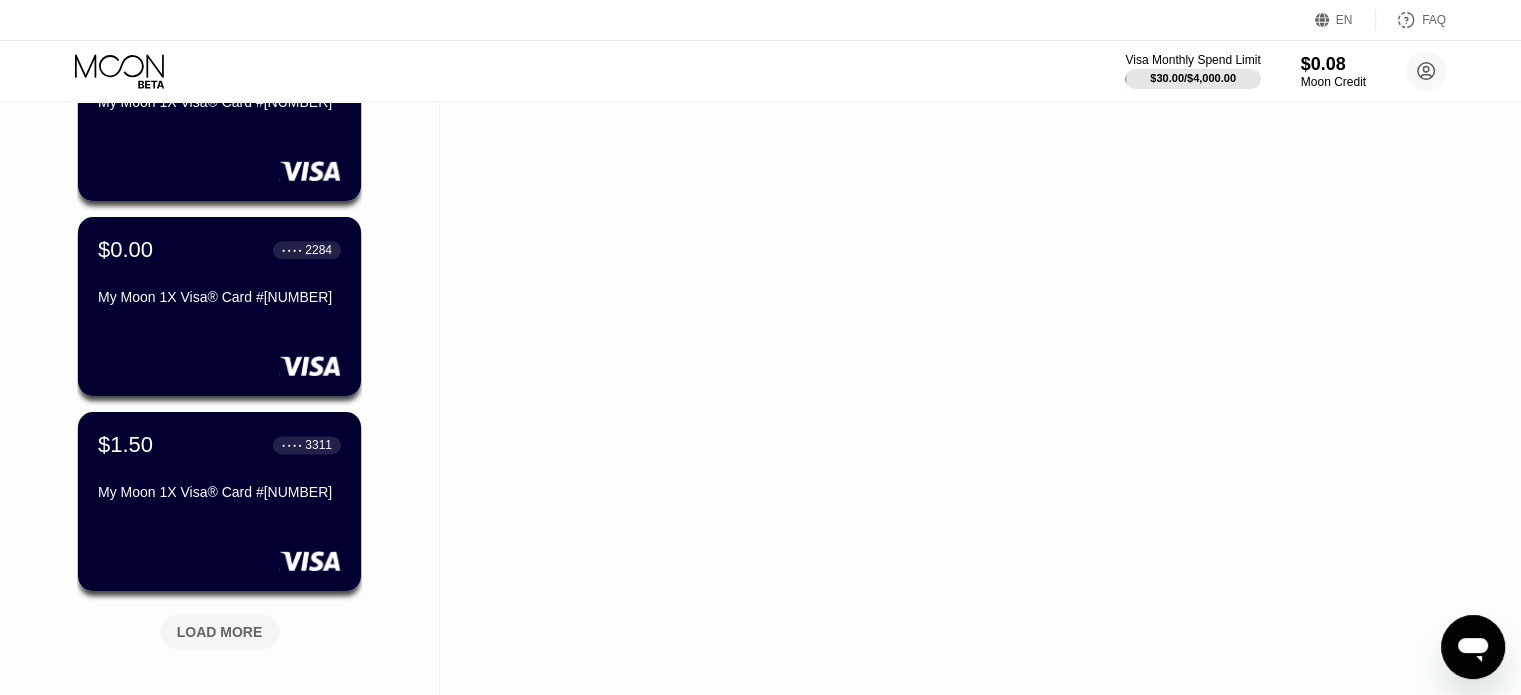 scroll, scrollTop: 2880, scrollLeft: 0, axis: vertical 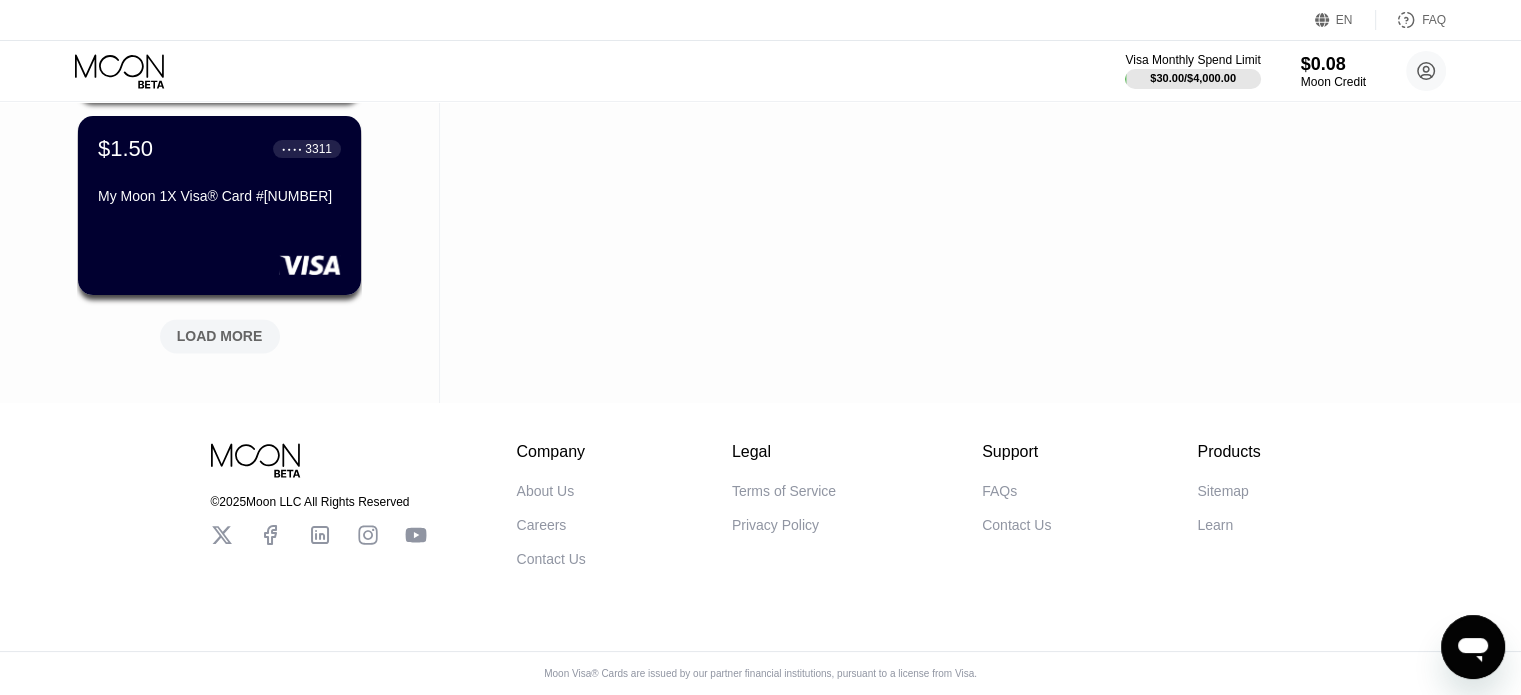 click on "LOAD MORE" at bounding box center [220, 336] 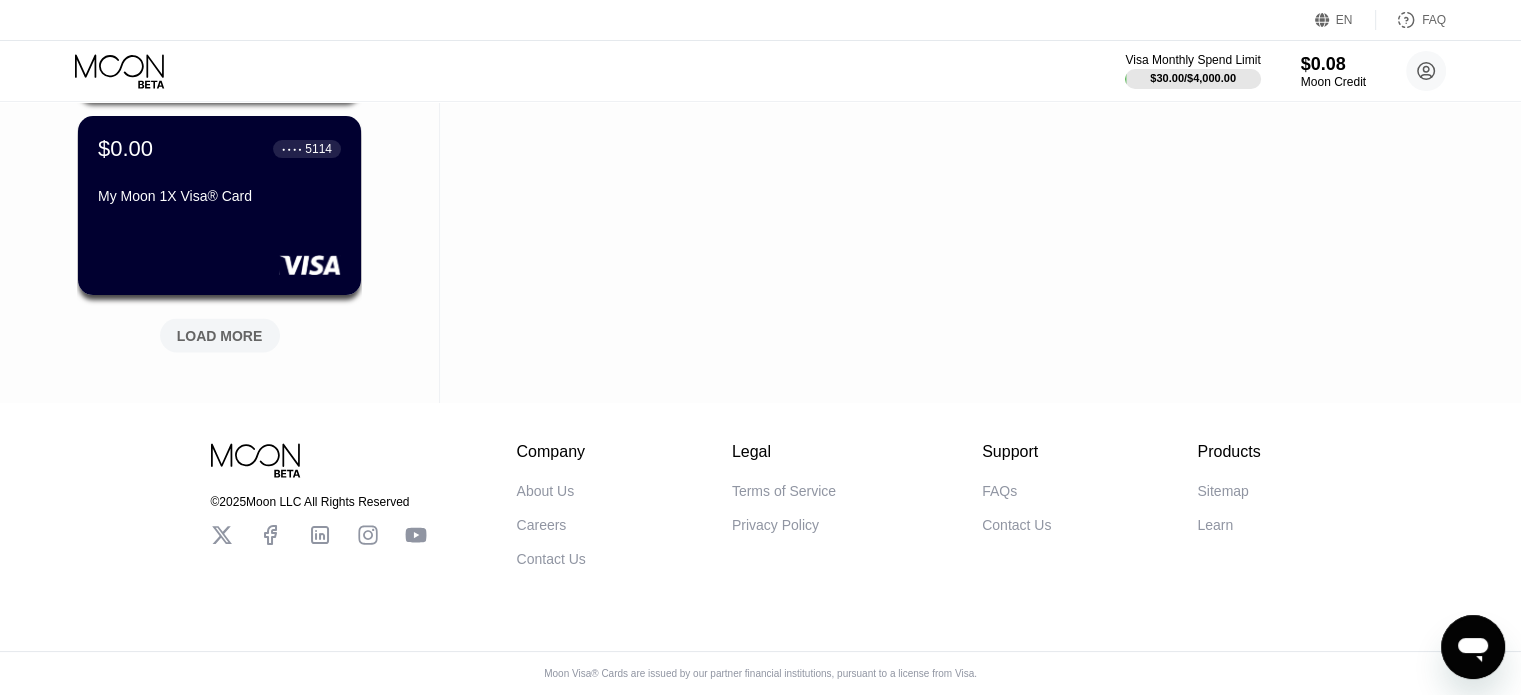 scroll, scrollTop: 3855, scrollLeft: 0, axis: vertical 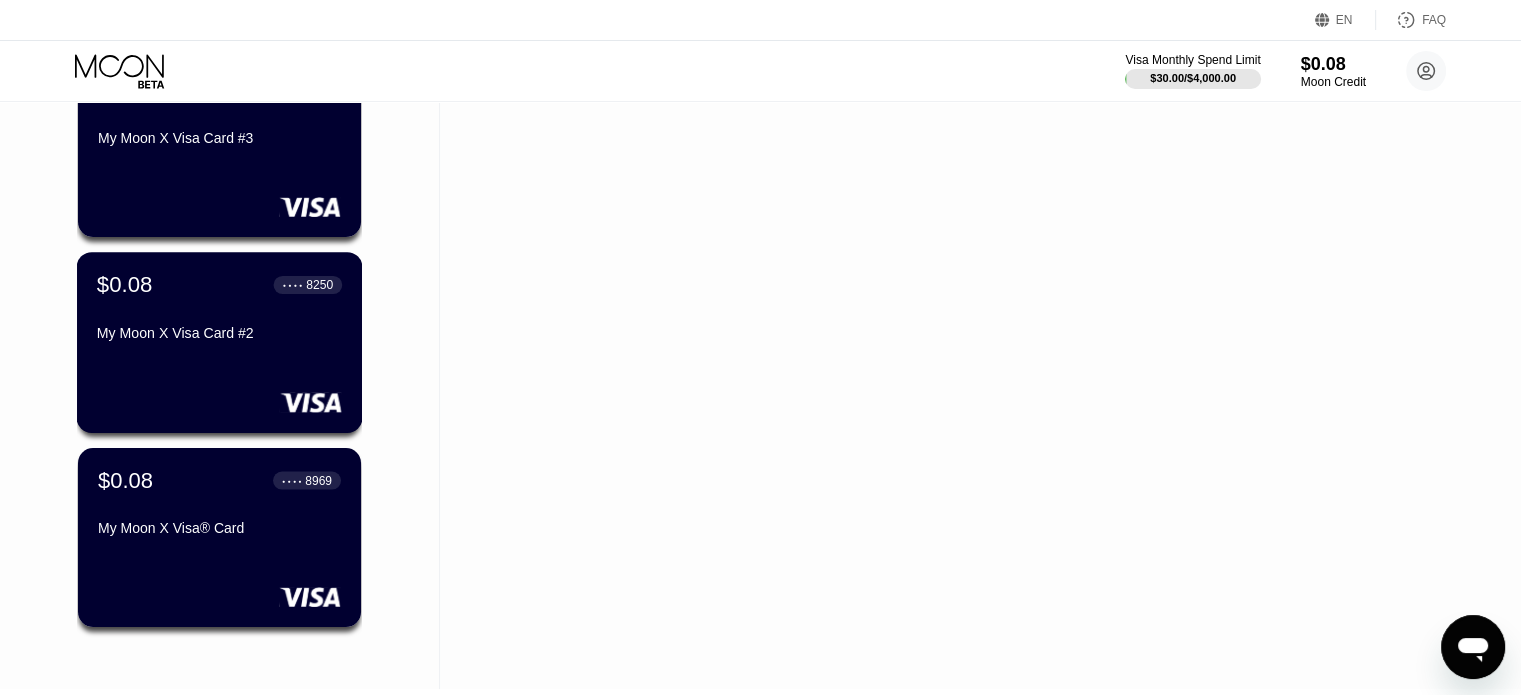 click on "My Moon X Visa Card #2" at bounding box center [219, 337] 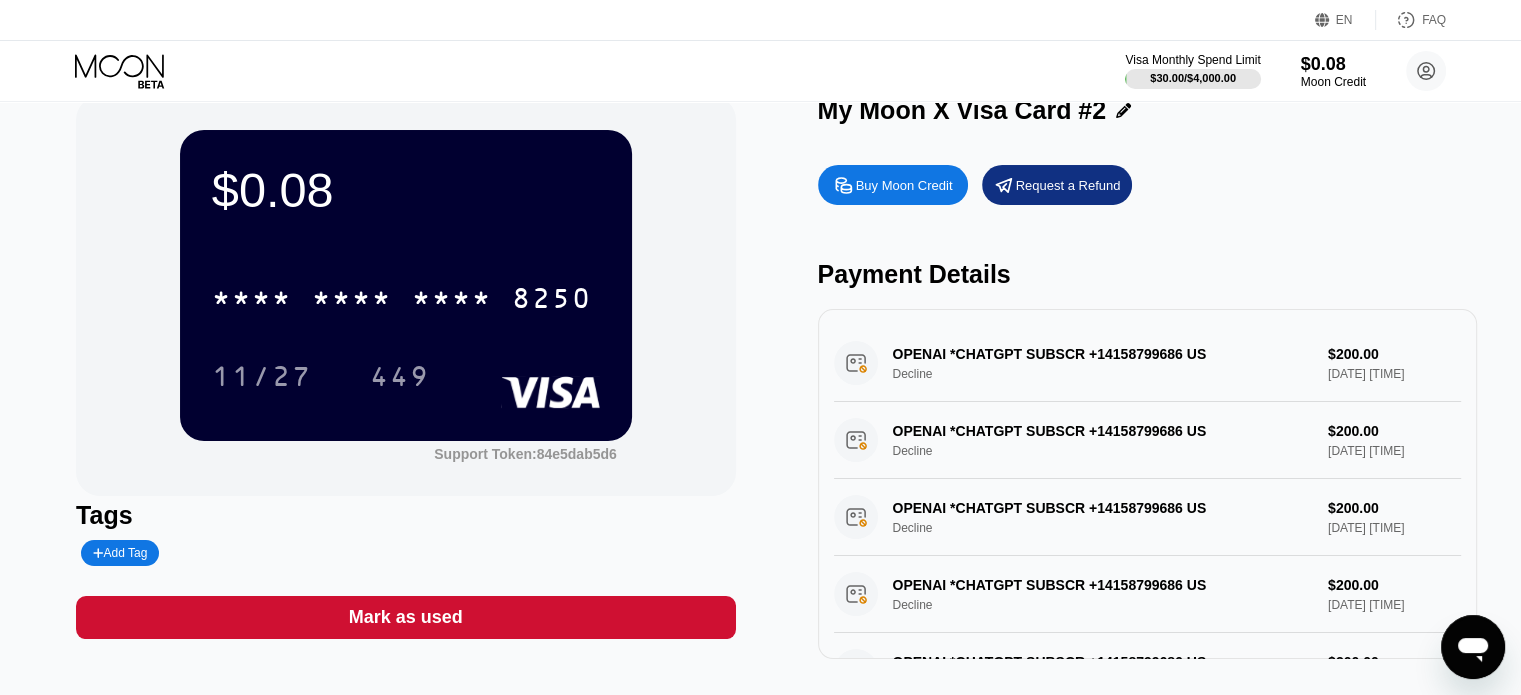 scroll, scrollTop: 100, scrollLeft: 0, axis: vertical 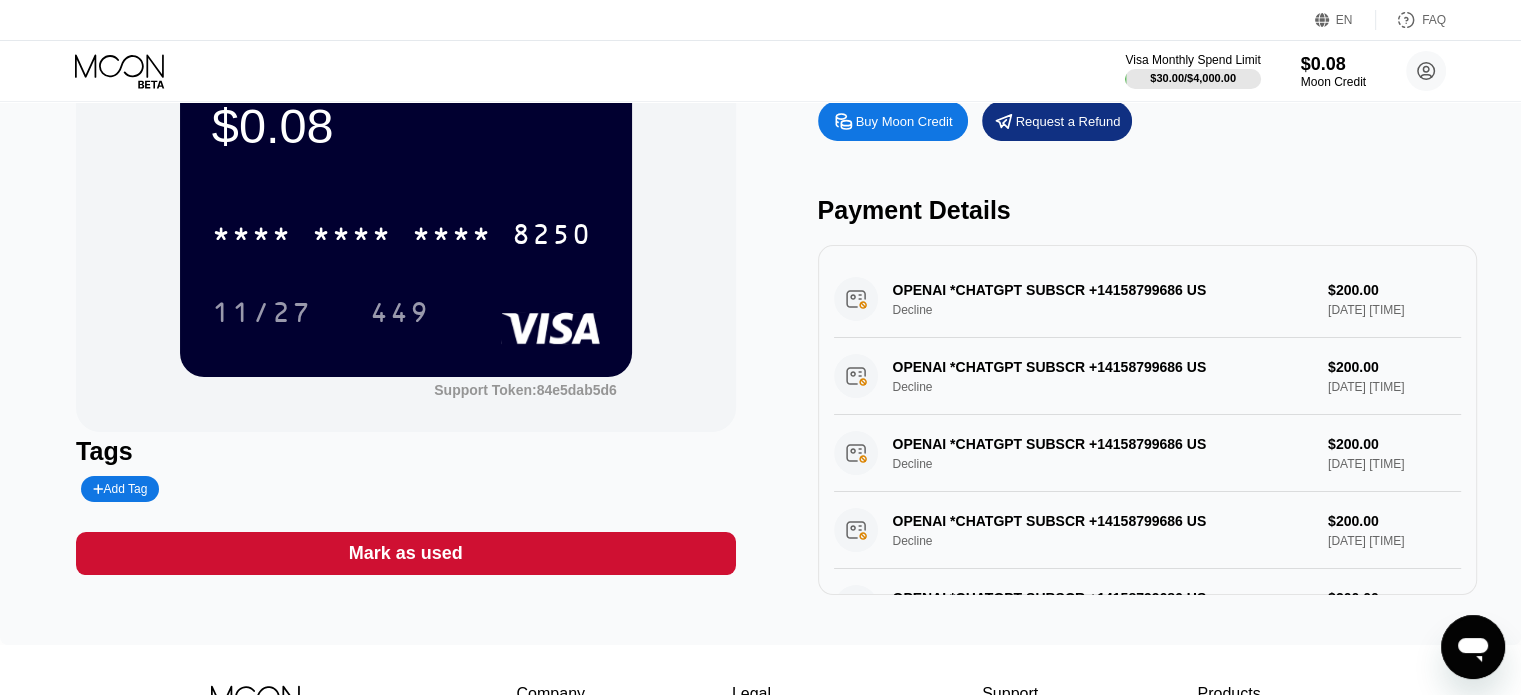 click 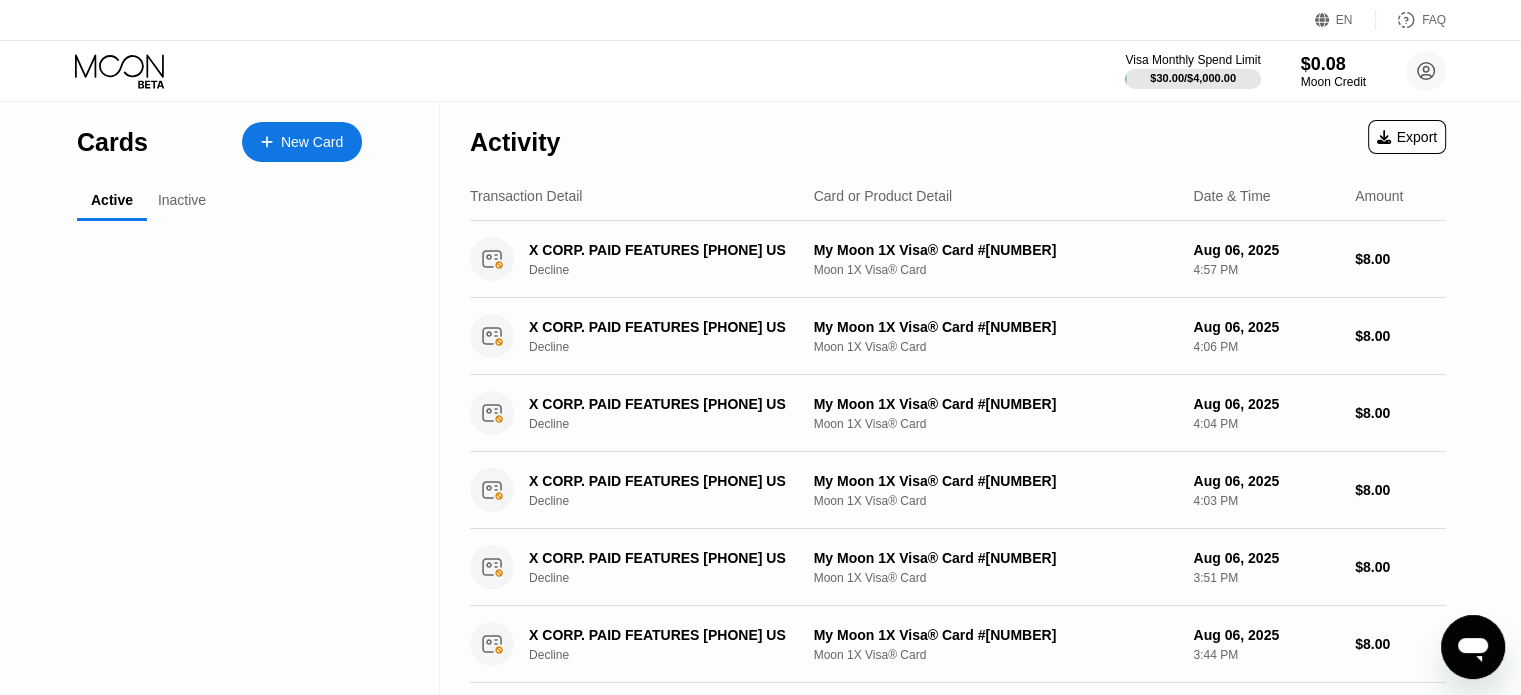scroll, scrollTop: 0, scrollLeft: 0, axis: both 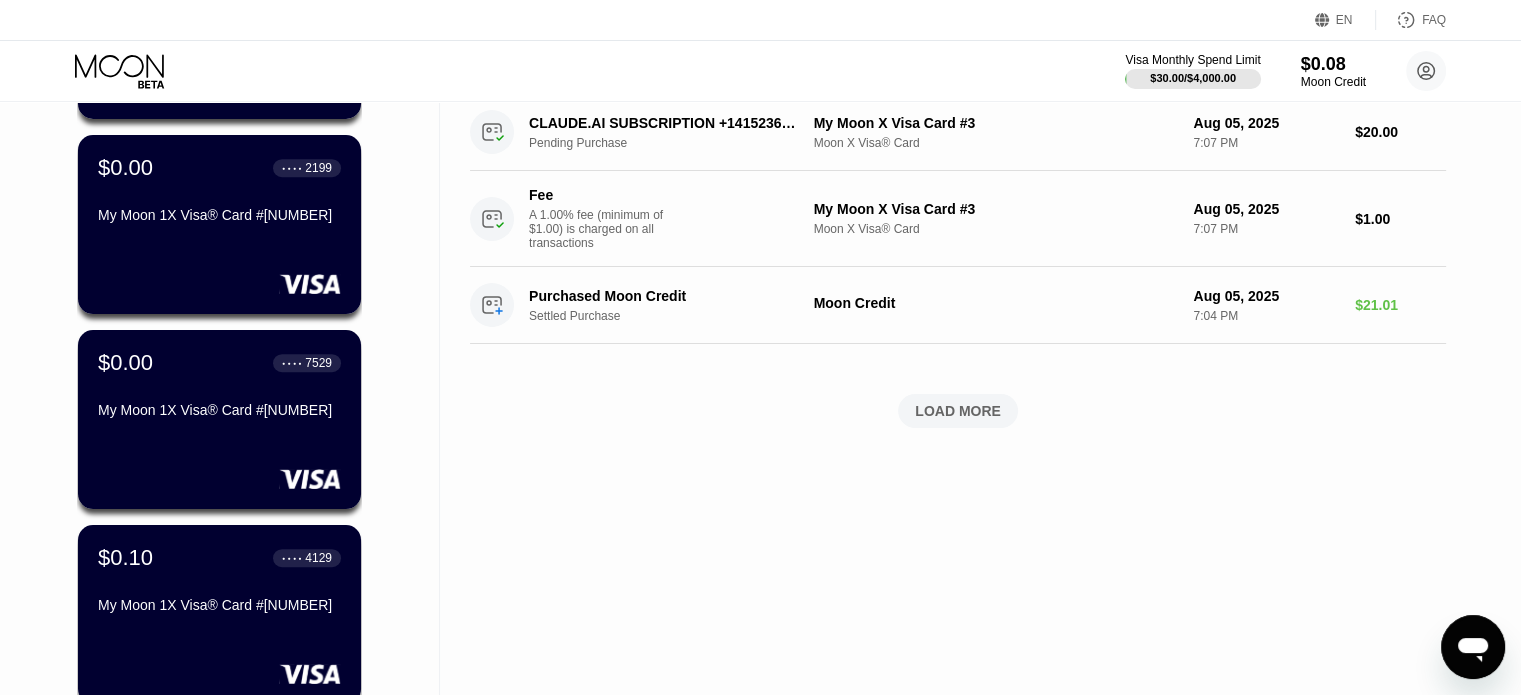 click on "LOAD MORE" at bounding box center [958, 411] 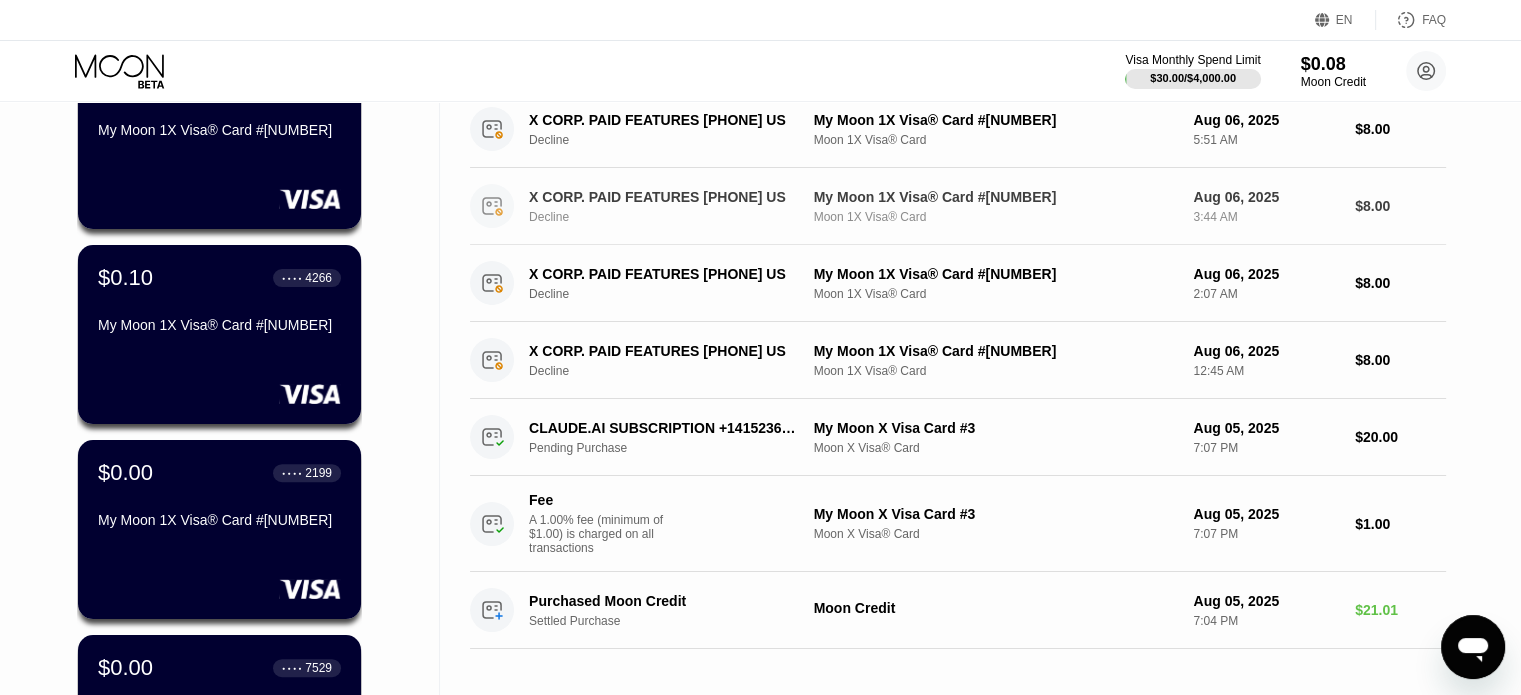 scroll, scrollTop: 900, scrollLeft: 0, axis: vertical 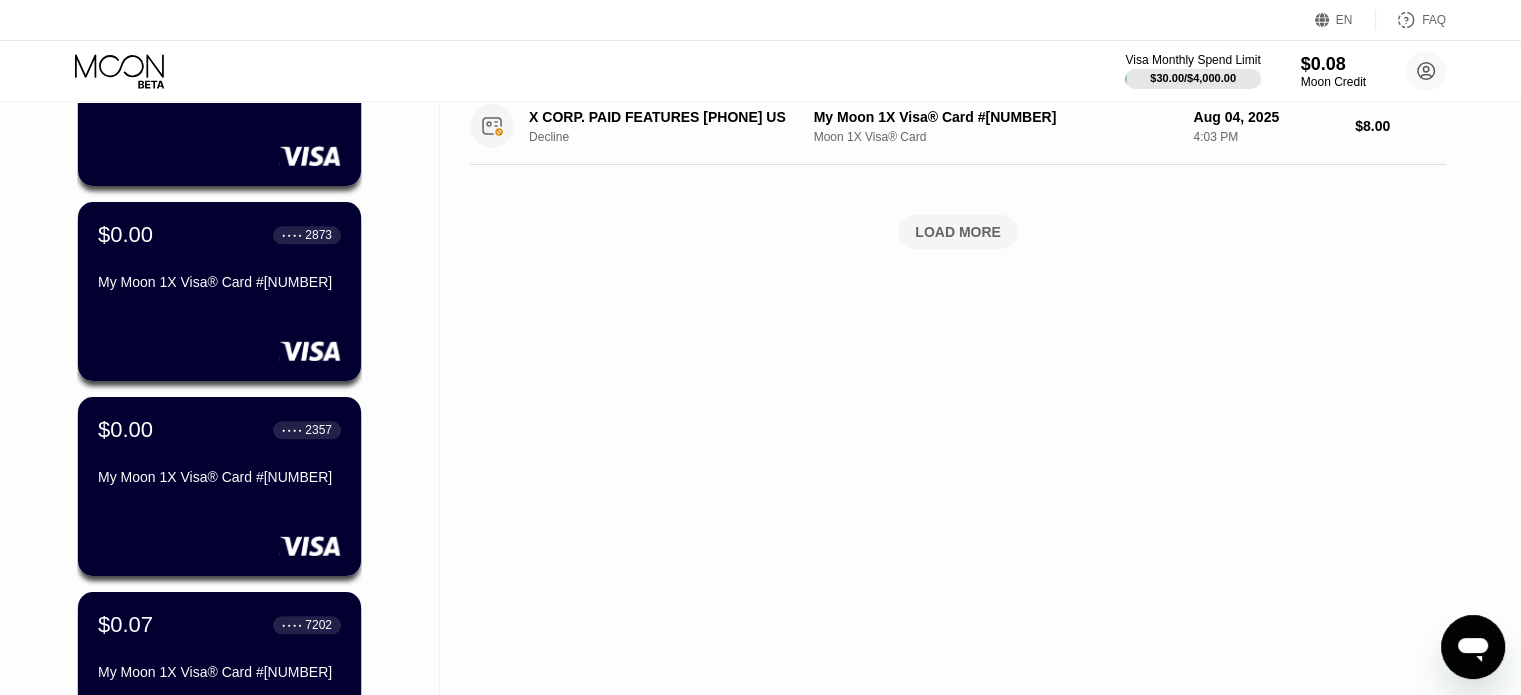 click on "LOAD MORE" at bounding box center (958, 232) 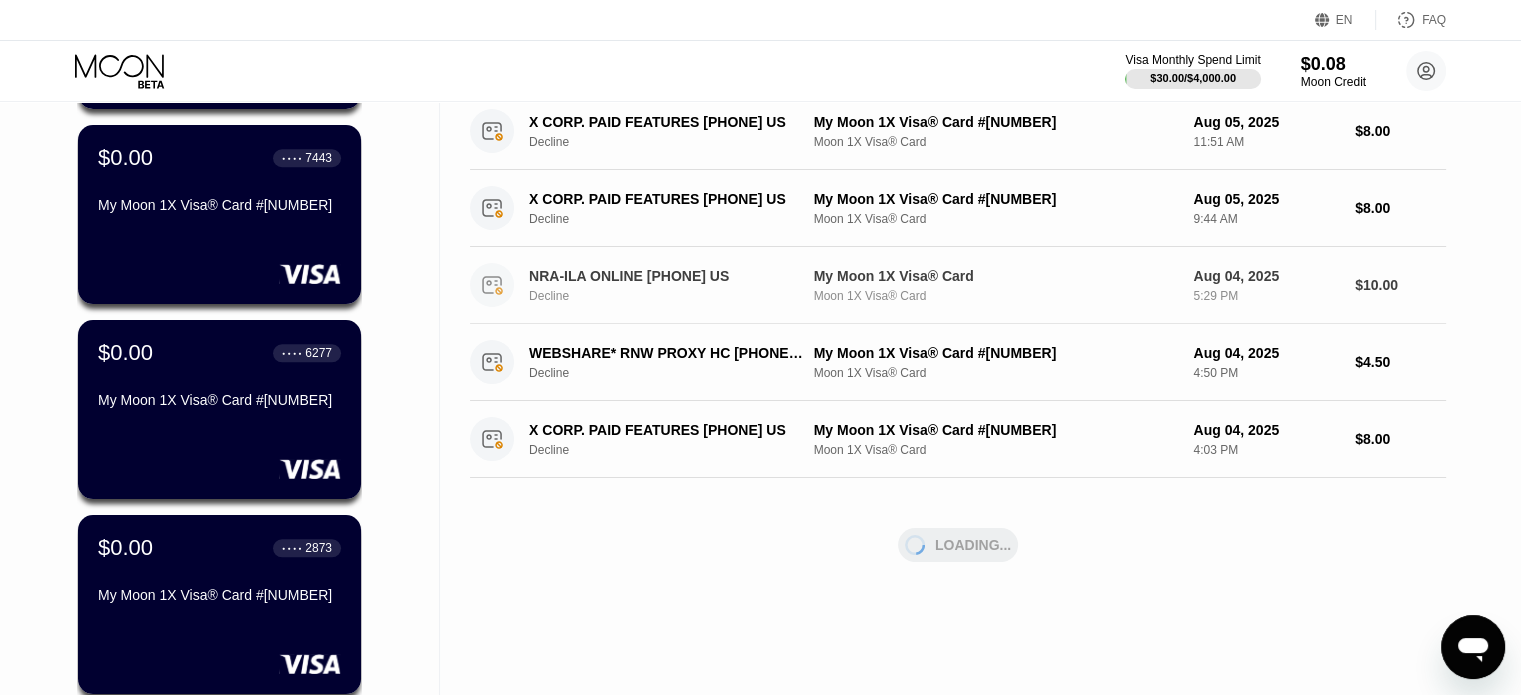scroll, scrollTop: 1700, scrollLeft: 0, axis: vertical 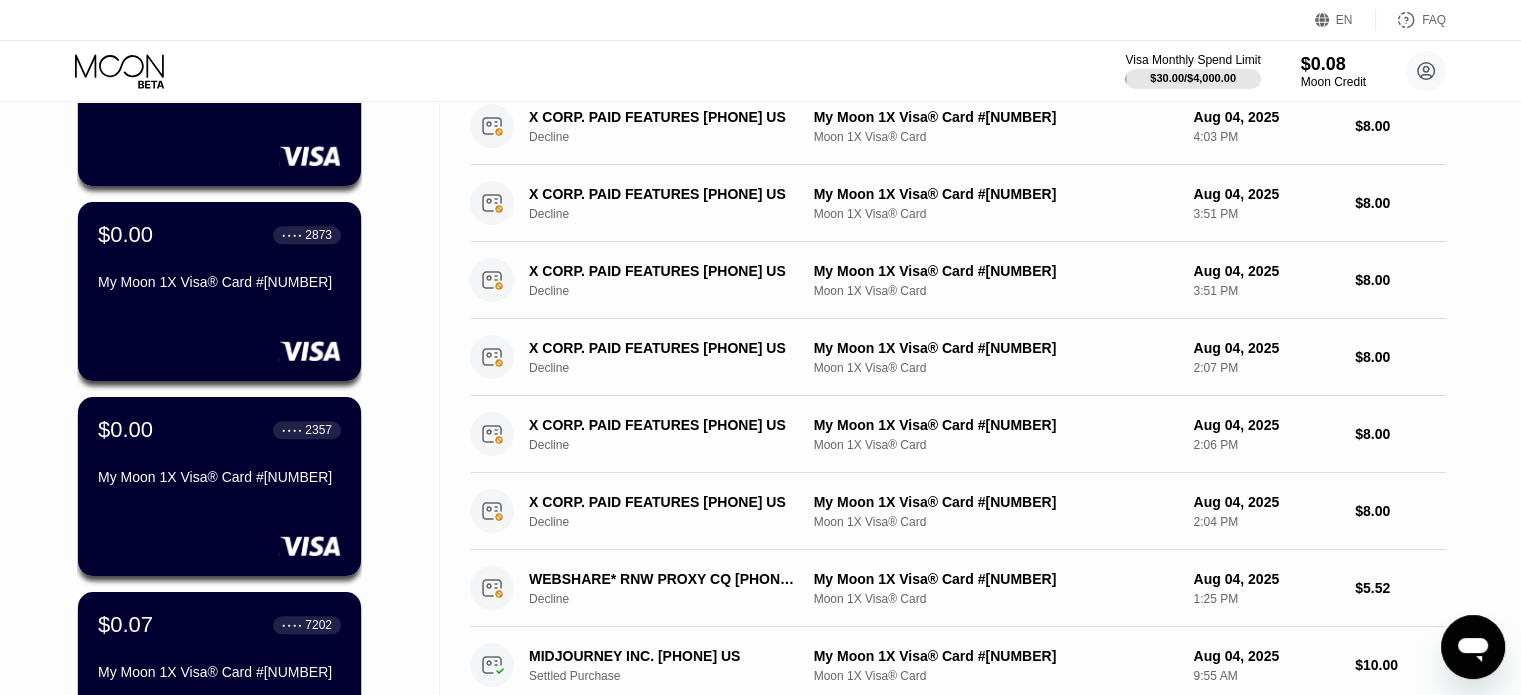 click on "Moon Credit" at bounding box center (1333, 82) 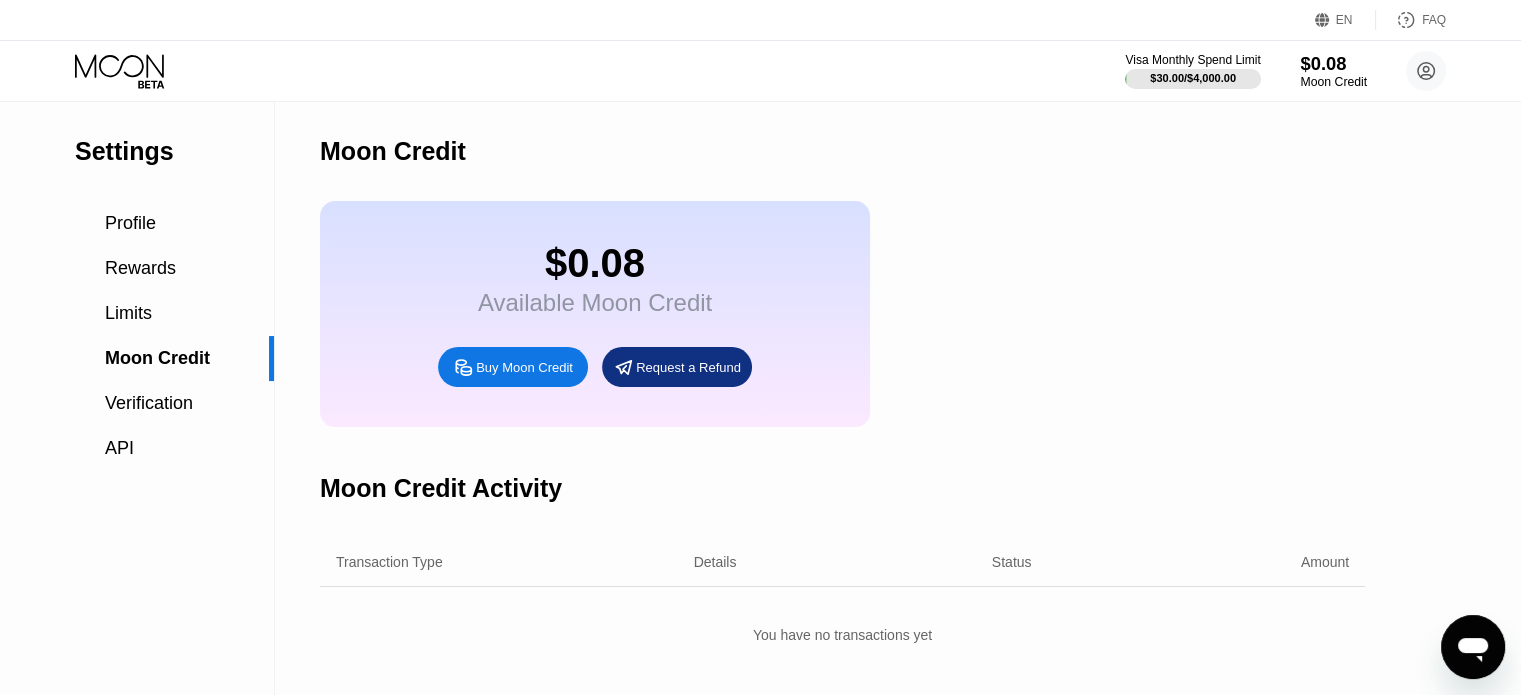 scroll, scrollTop: 0, scrollLeft: 0, axis: both 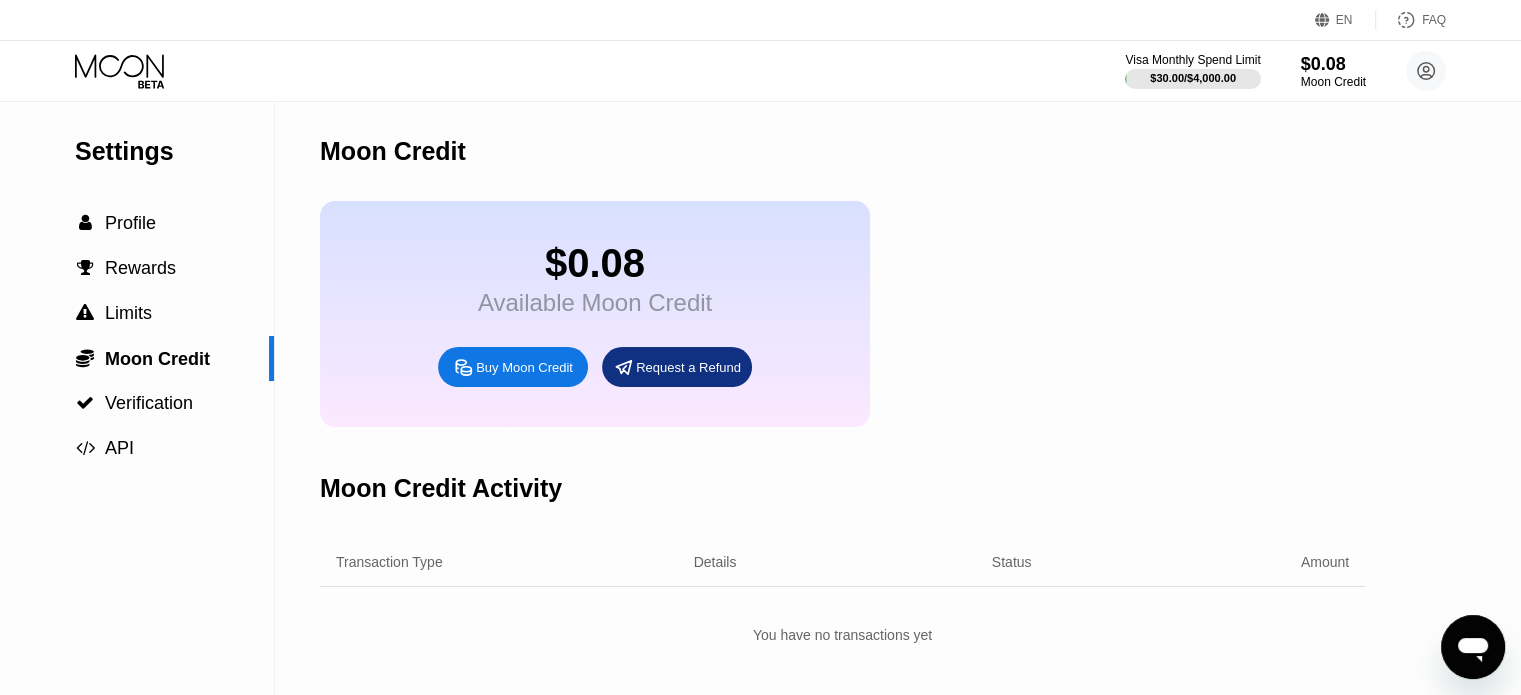 click on "Buy Moon Credit" at bounding box center [524, 367] 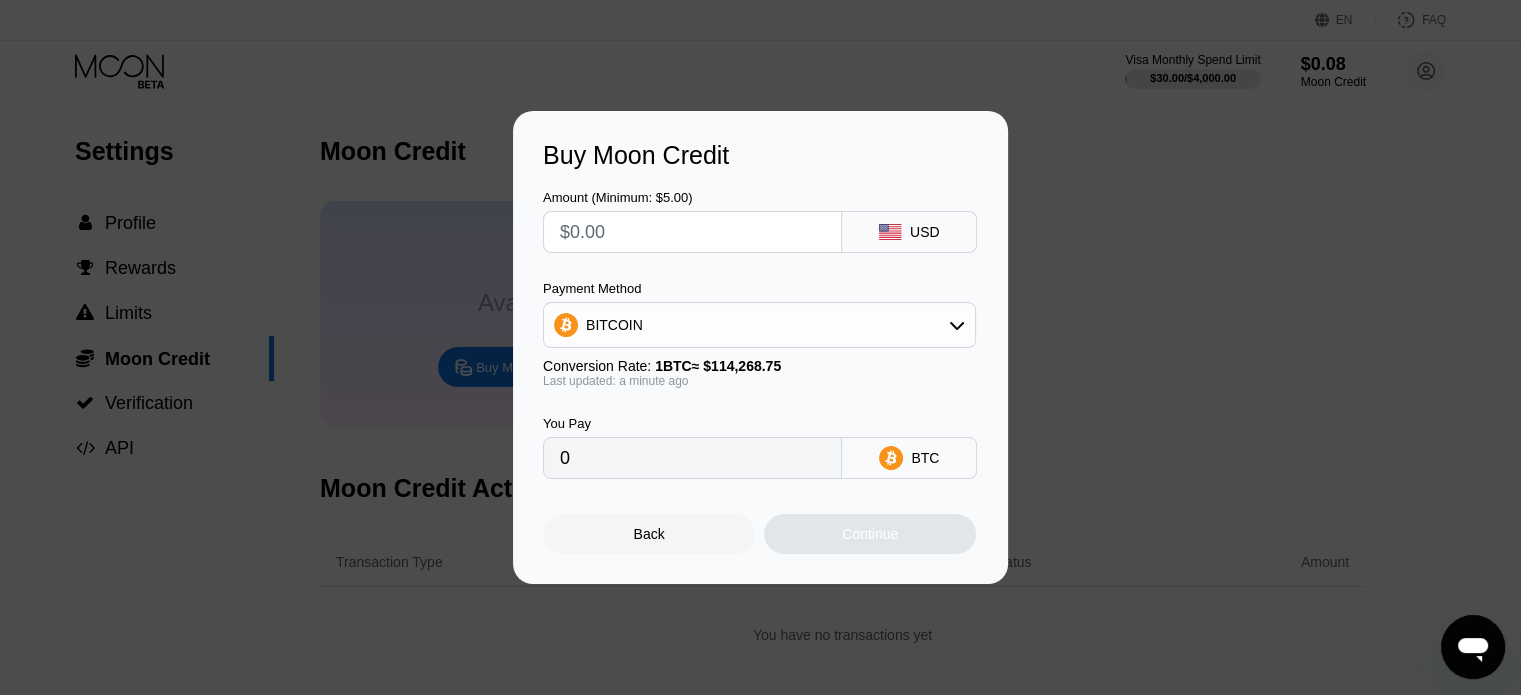click at bounding box center (692, 232) 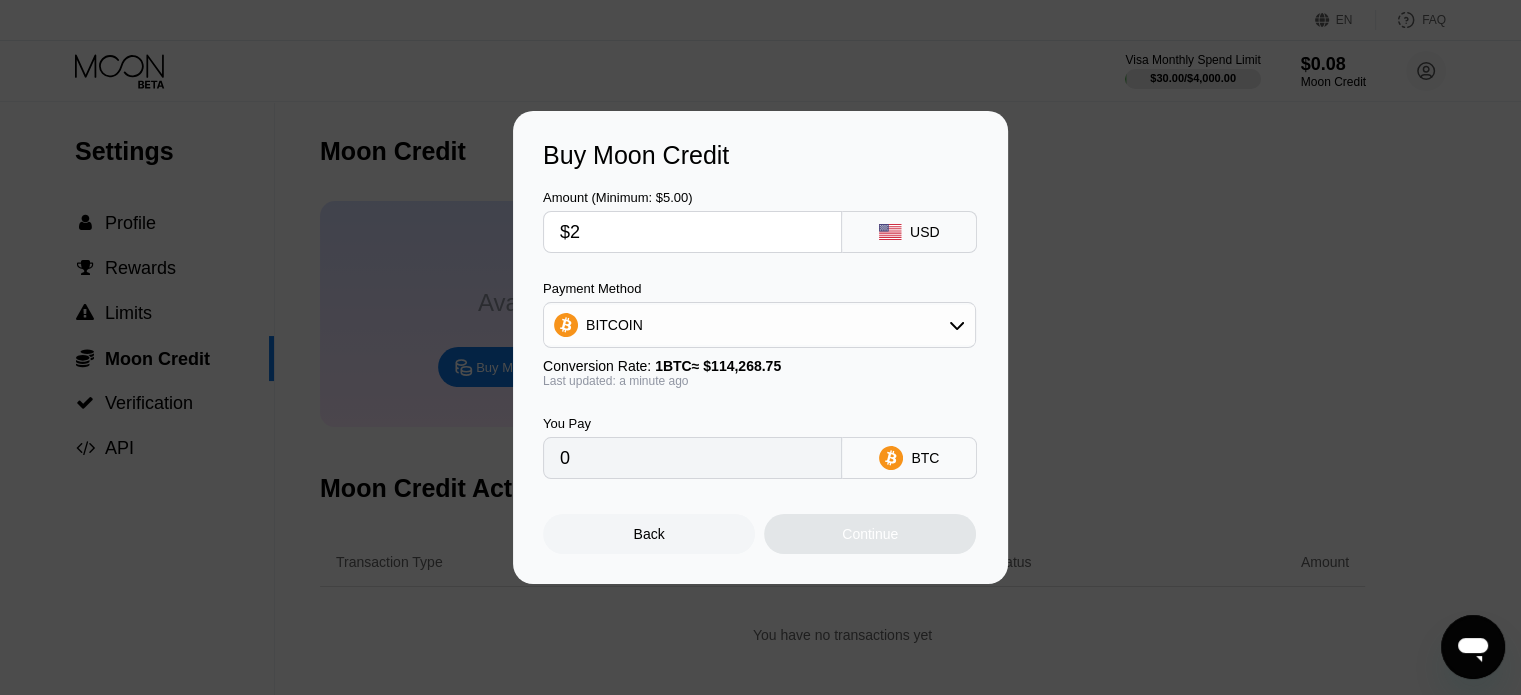 type on "0.00001751" 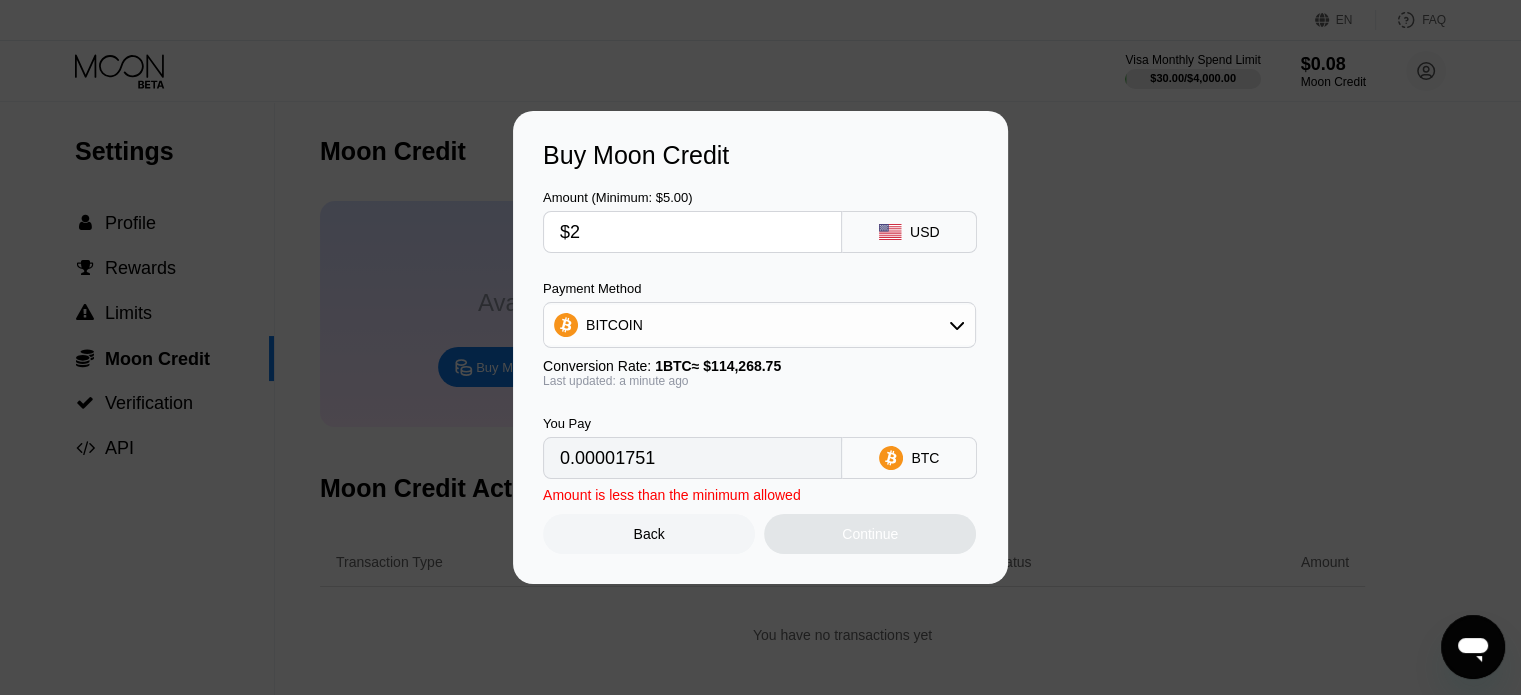 type on "$20" 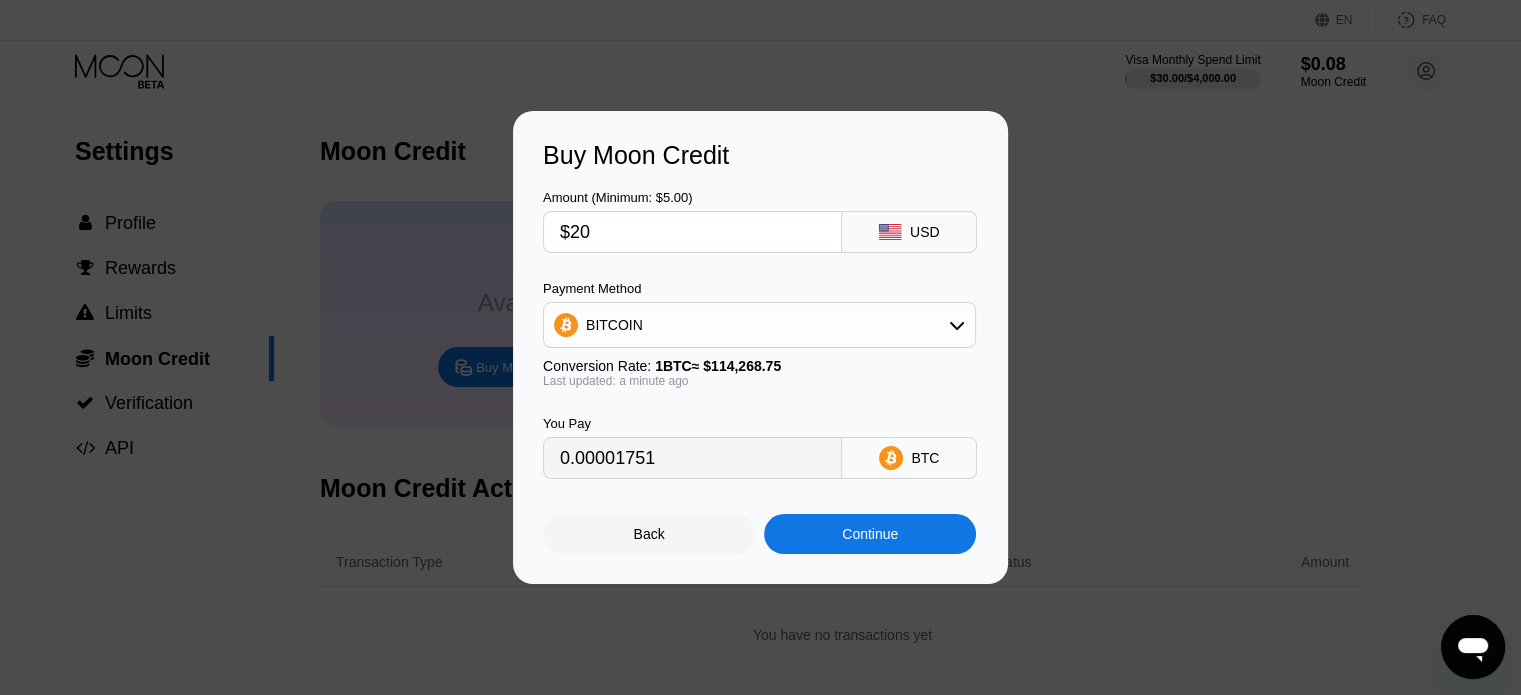 type on "0.00017503" 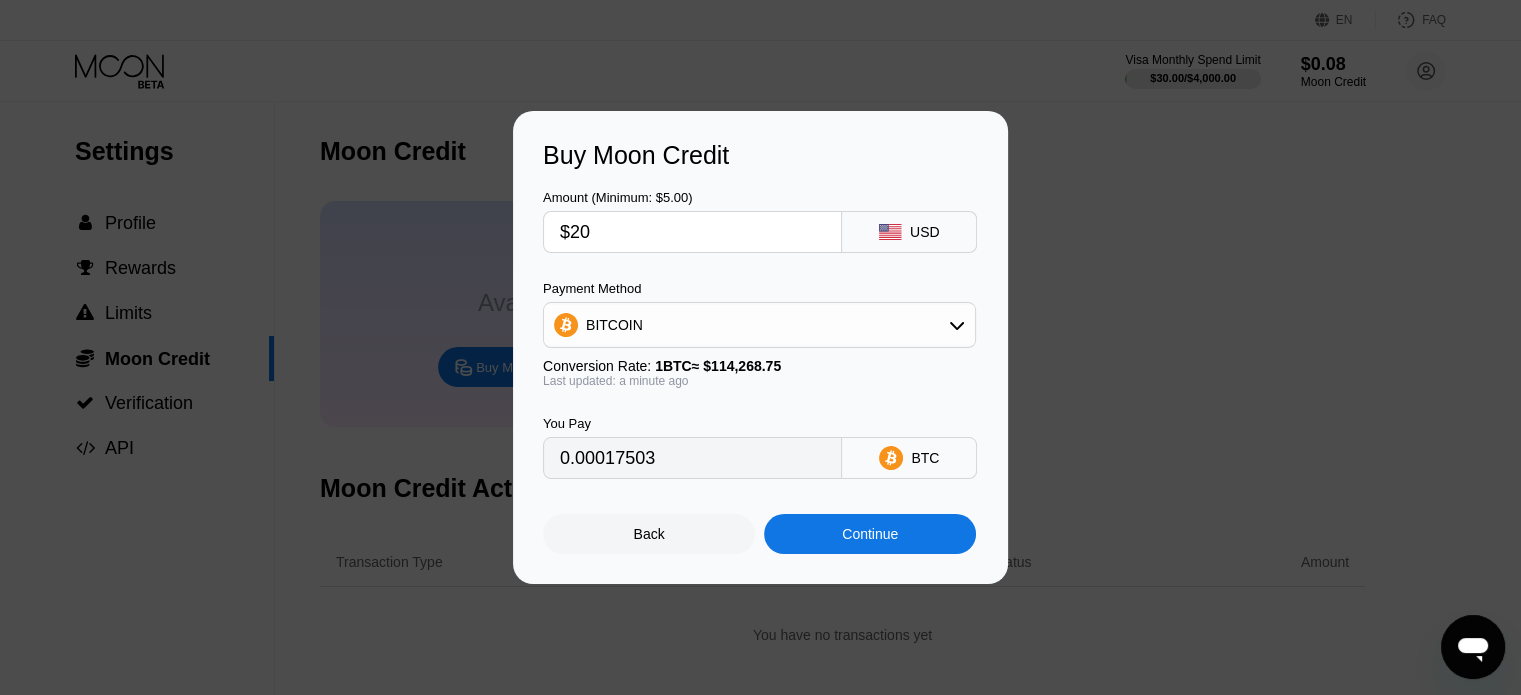 type on "$202" 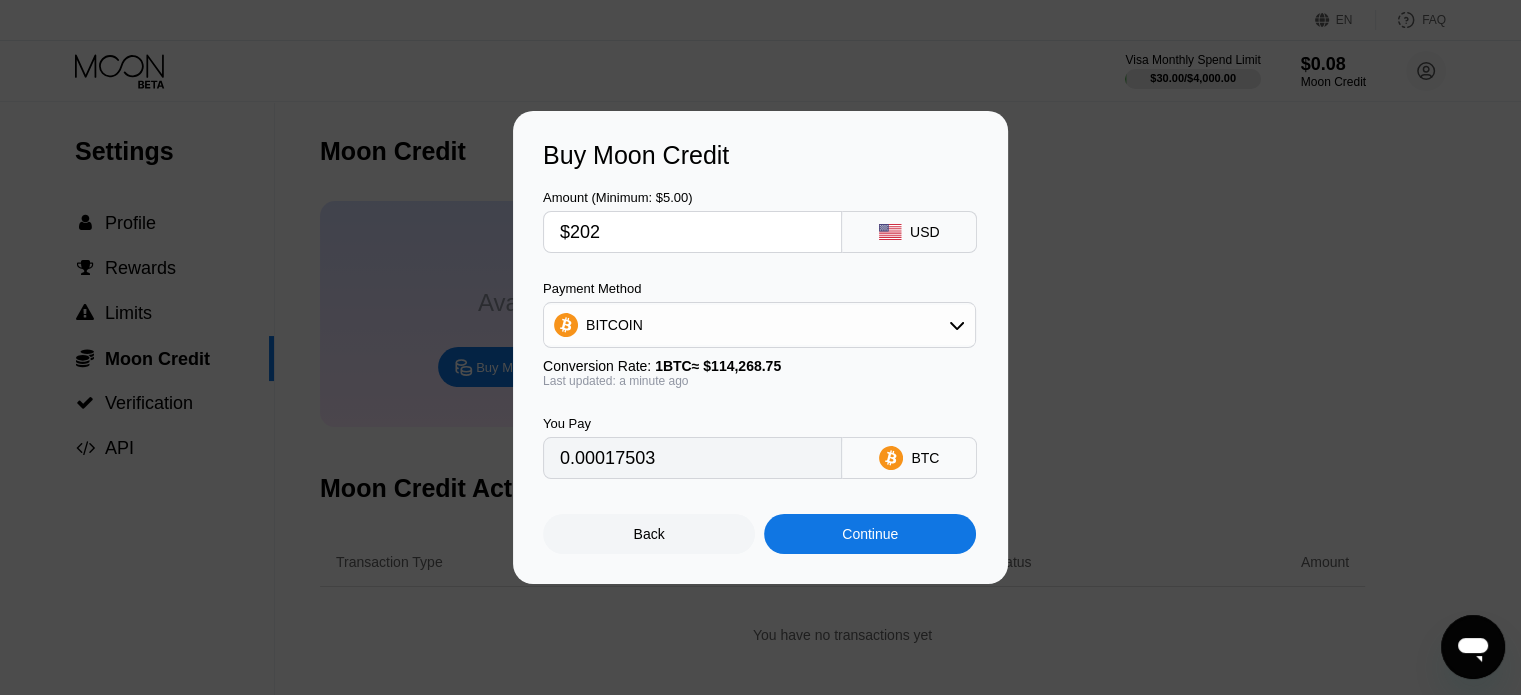 type on "0.00176777" 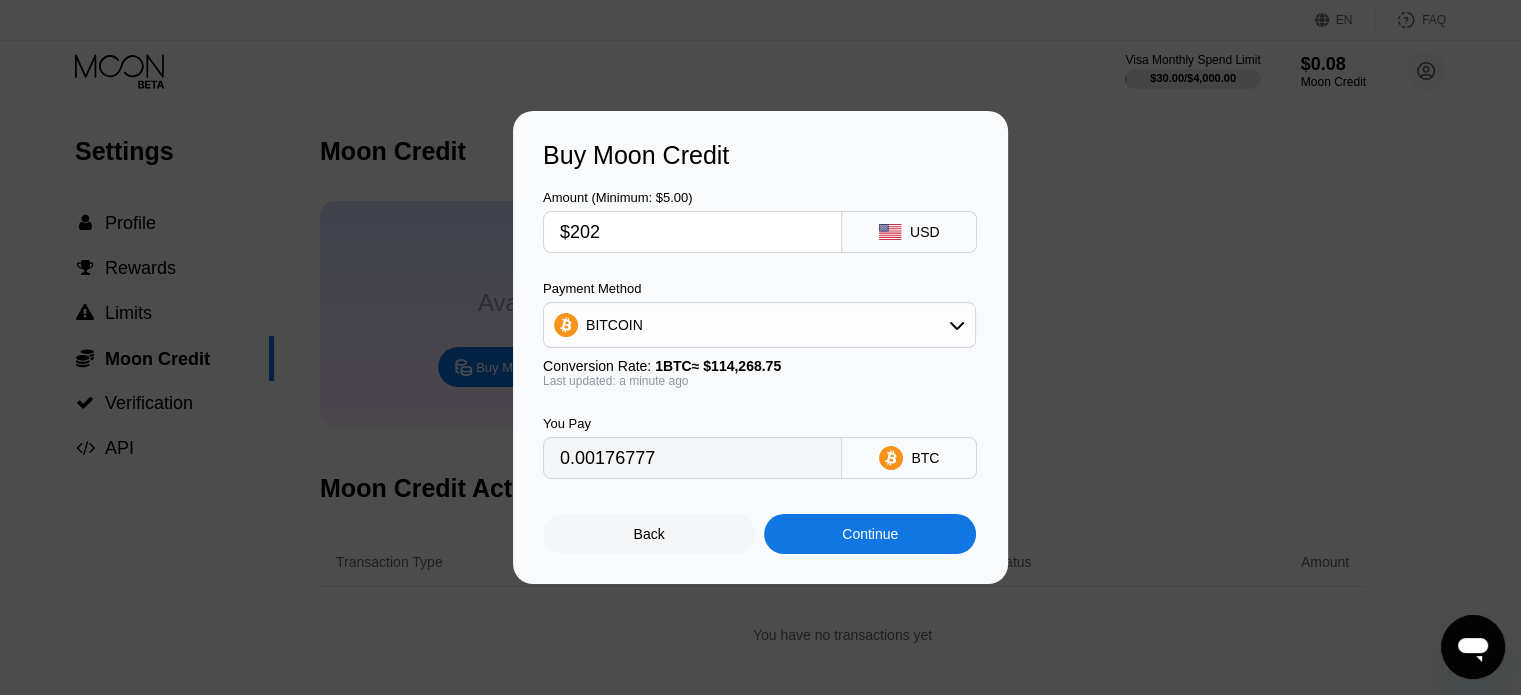 type on "$202" 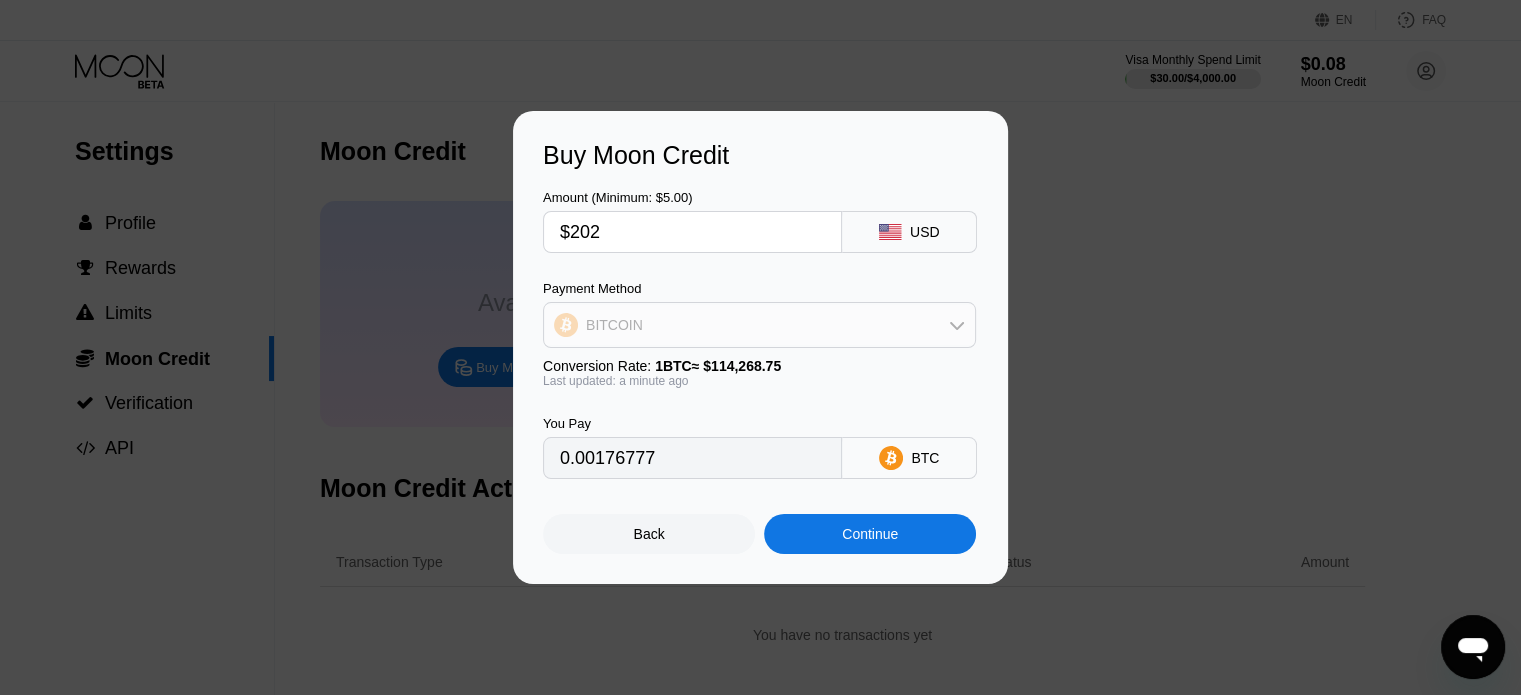 click on "BITCOIN" at bounding box center (759, 325) 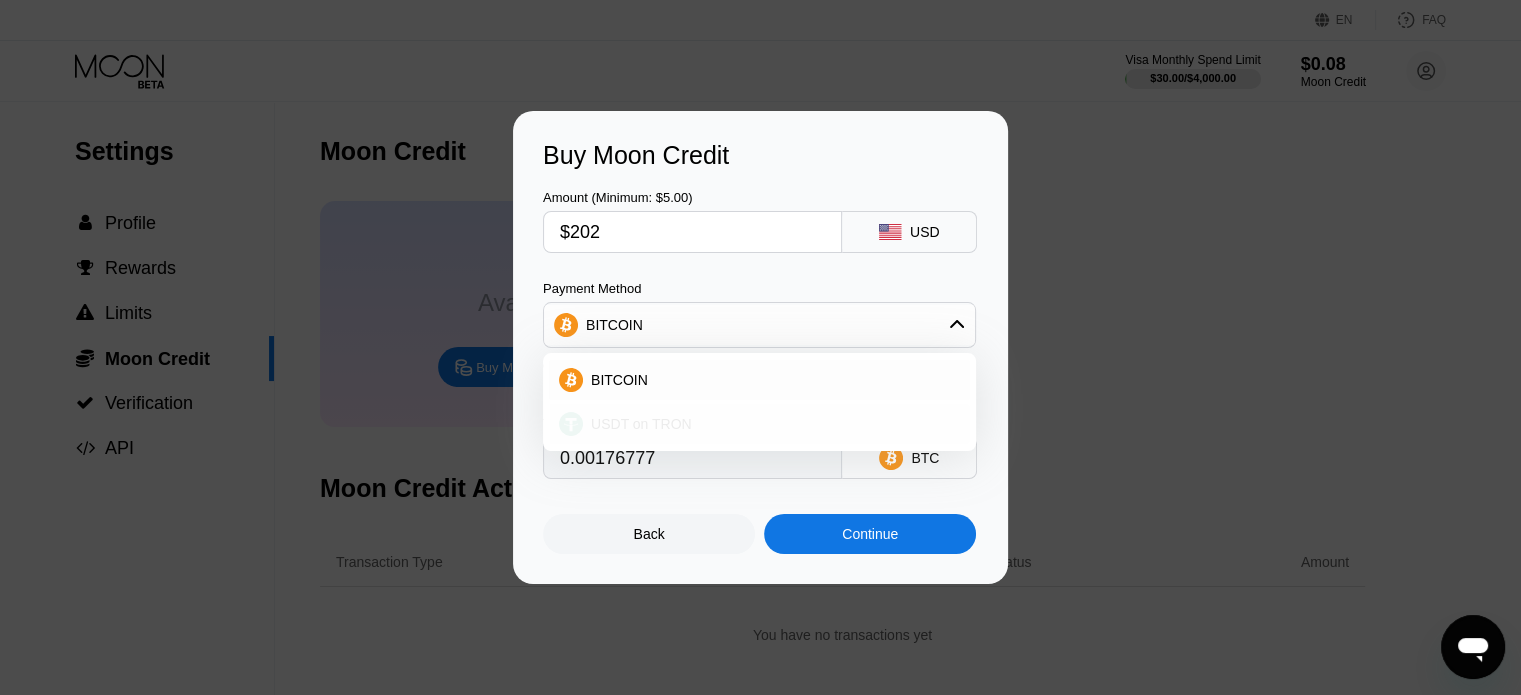 drag, startPoint x: 667, startPoint y: 411, endPoint x: 674, endPoint y: 420, distance: 11.401754 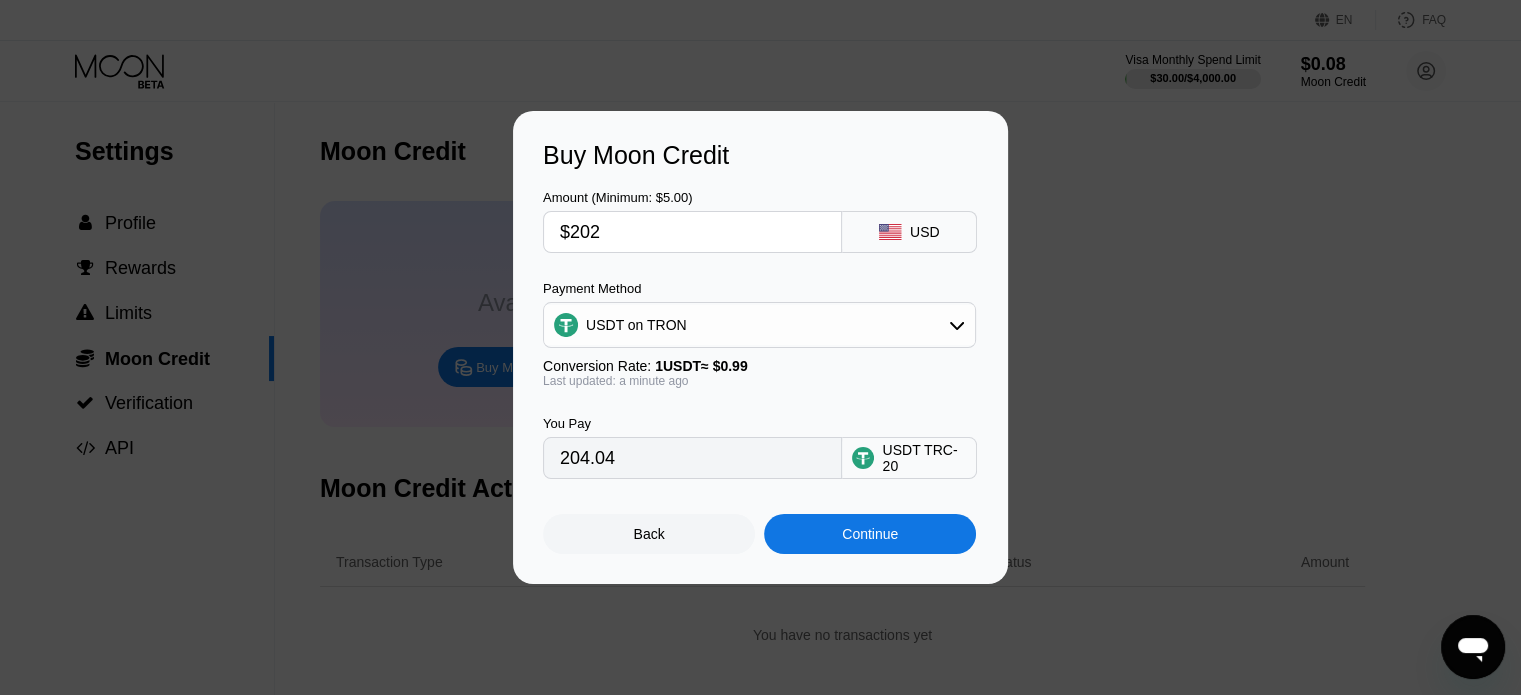 click on "You Pay 204.04 USDT TRC-20" at bounding box center (760, 433) 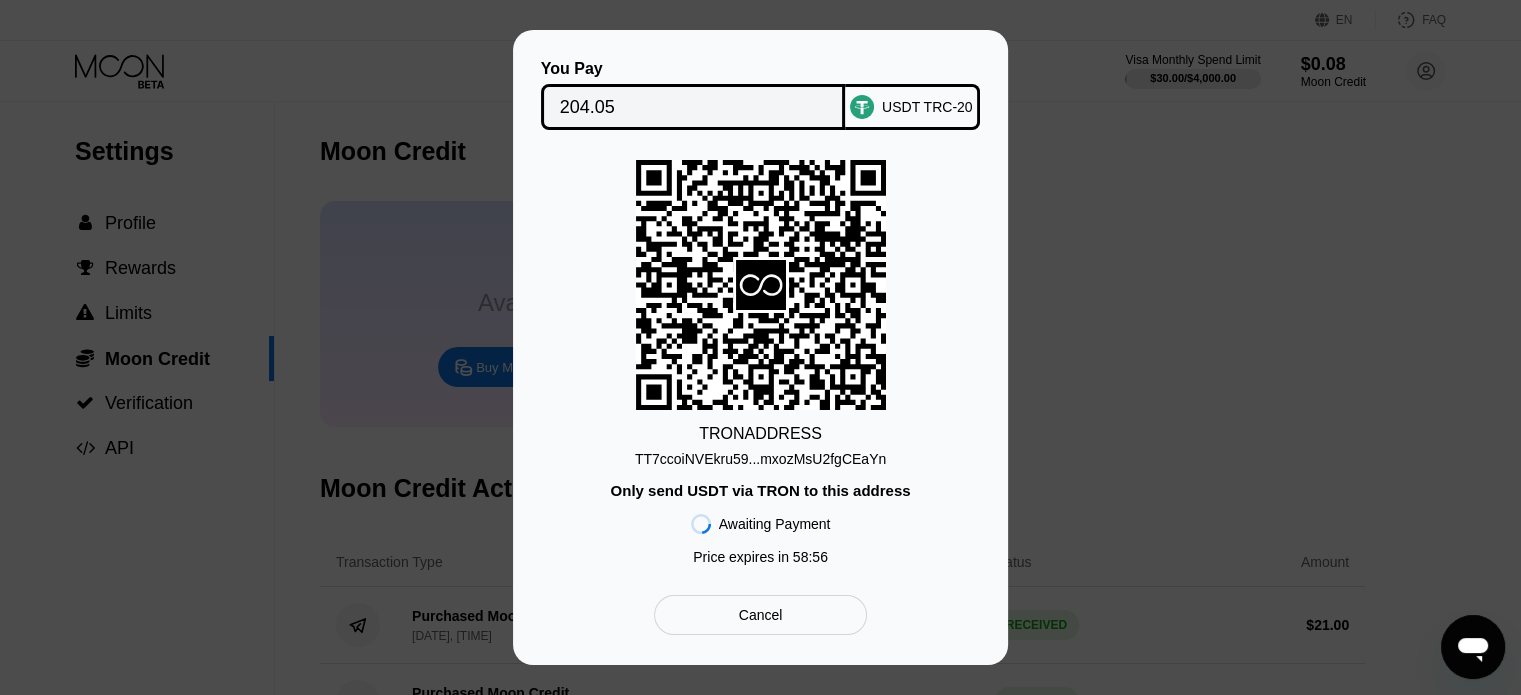 drag, startPoint x: 797, startPoint y: 462, endPoint x: 1069, endPoint y: 95, distance: 456.8074 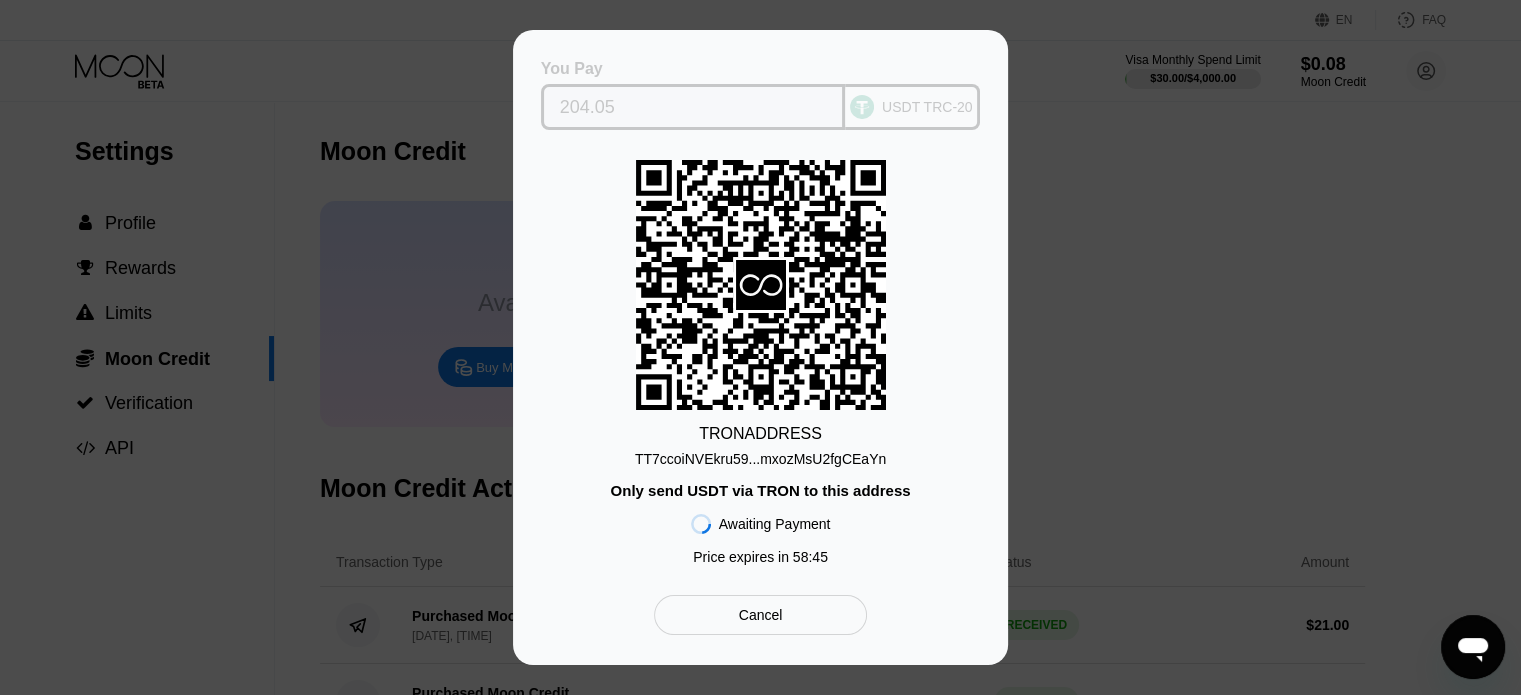 click on "204.05" at bounding box center [693, 107] 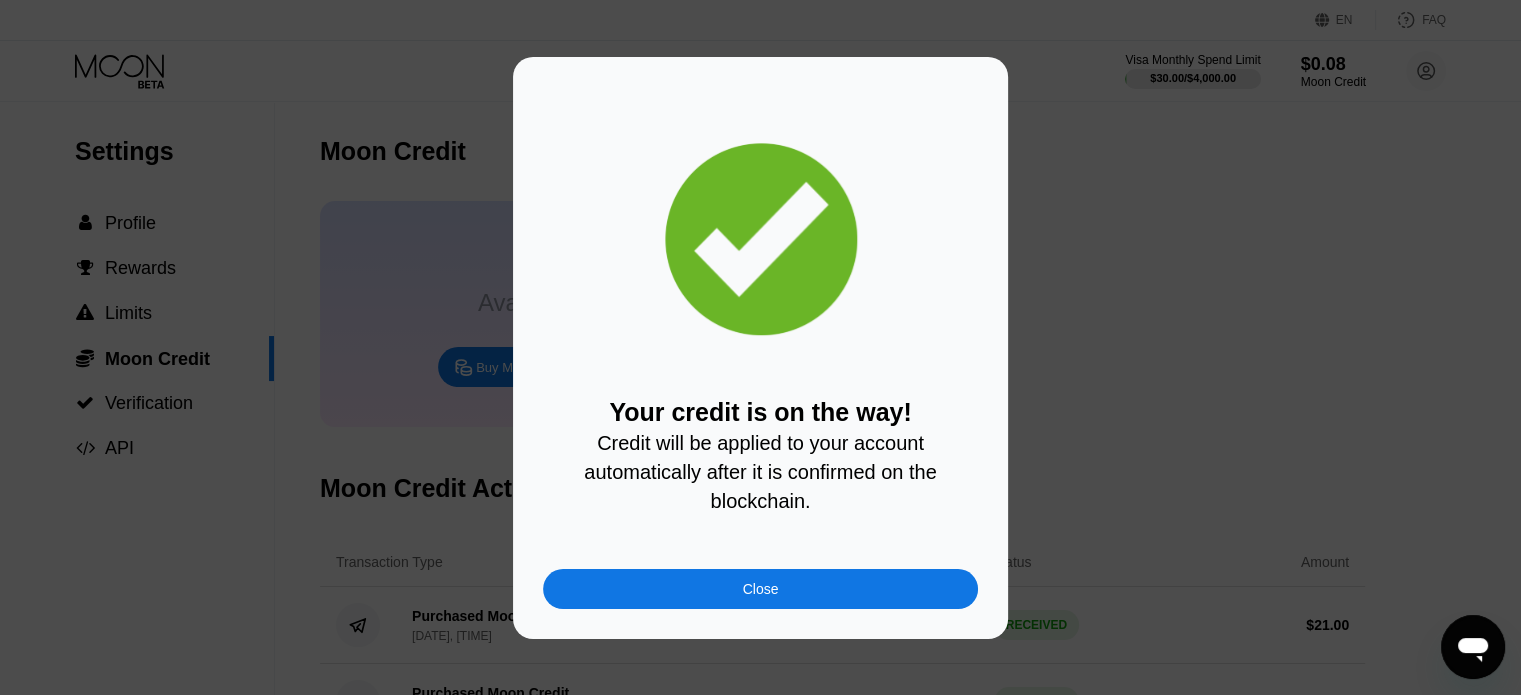 click on "Your credit is on the way! Credit will be applied to your account automatically after it is confirmed on the blockchain. Close" at bounding box center (760, 348) 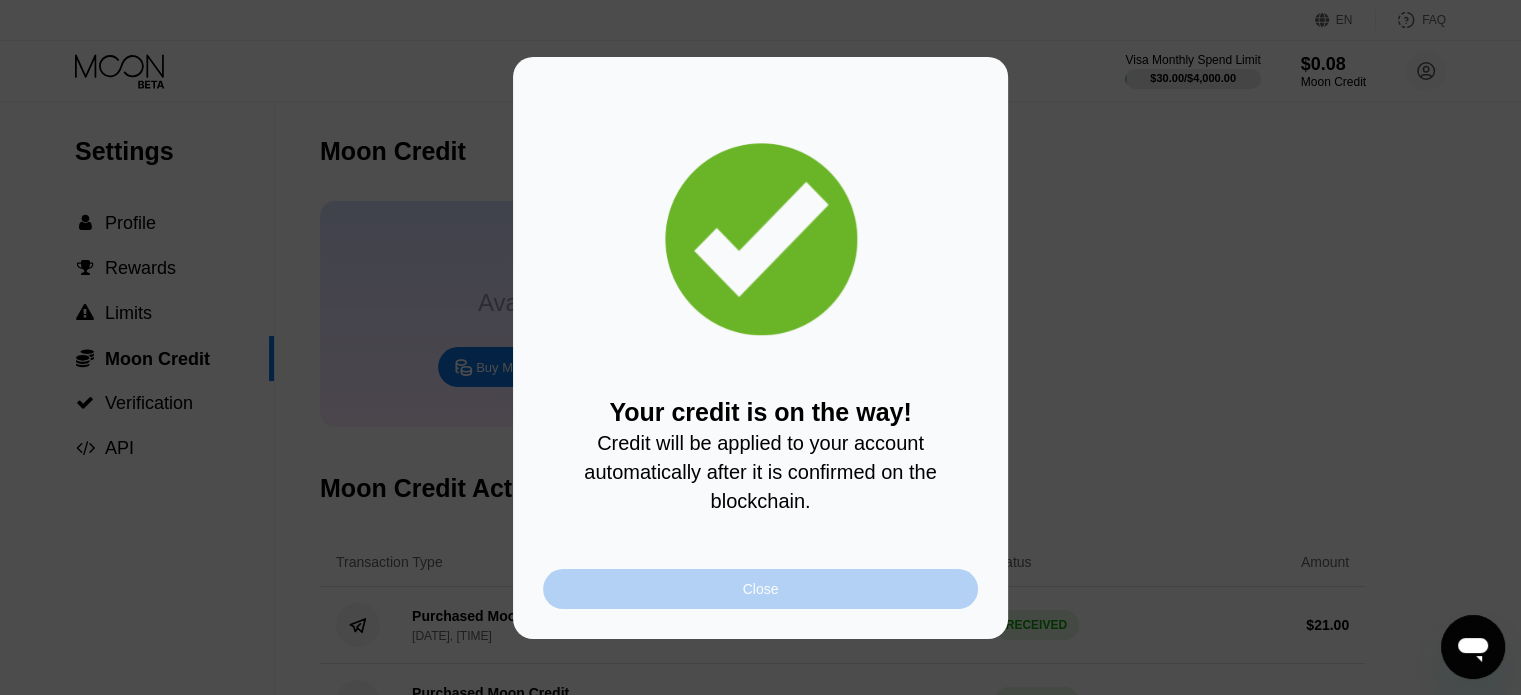 click on "Close" at bounding box center (760, 589) 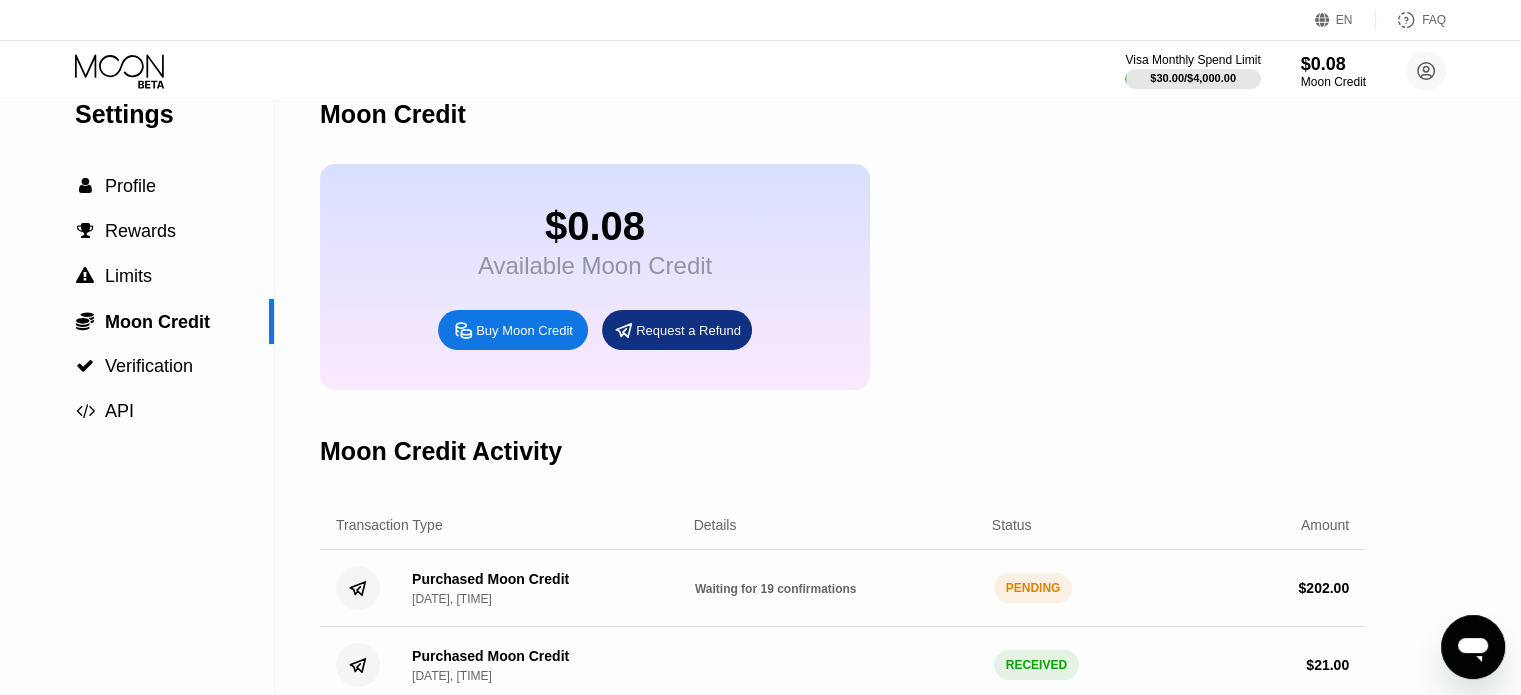 scroll, scrollTop: 300, scrollLeft: 0, axis: vertical 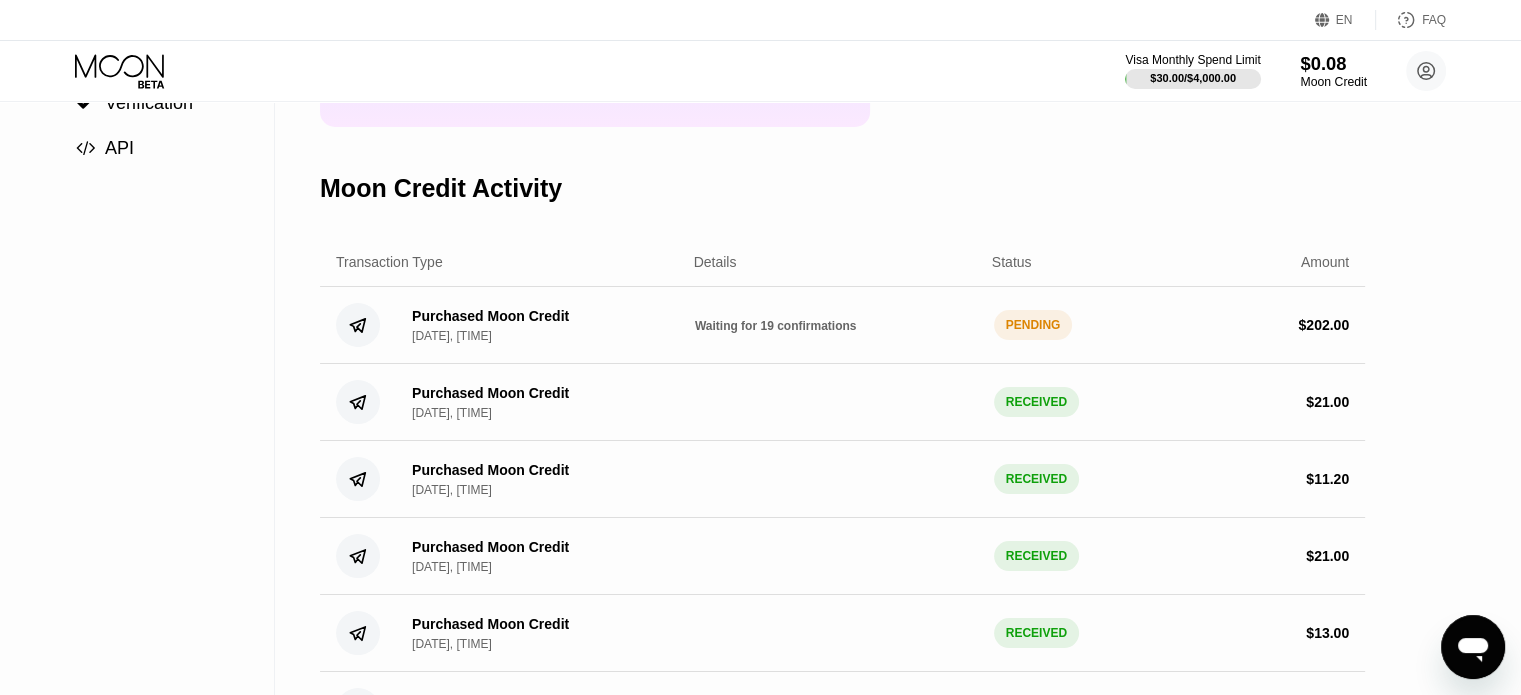 click on "$0.08" at bounding box center [1333, 63] 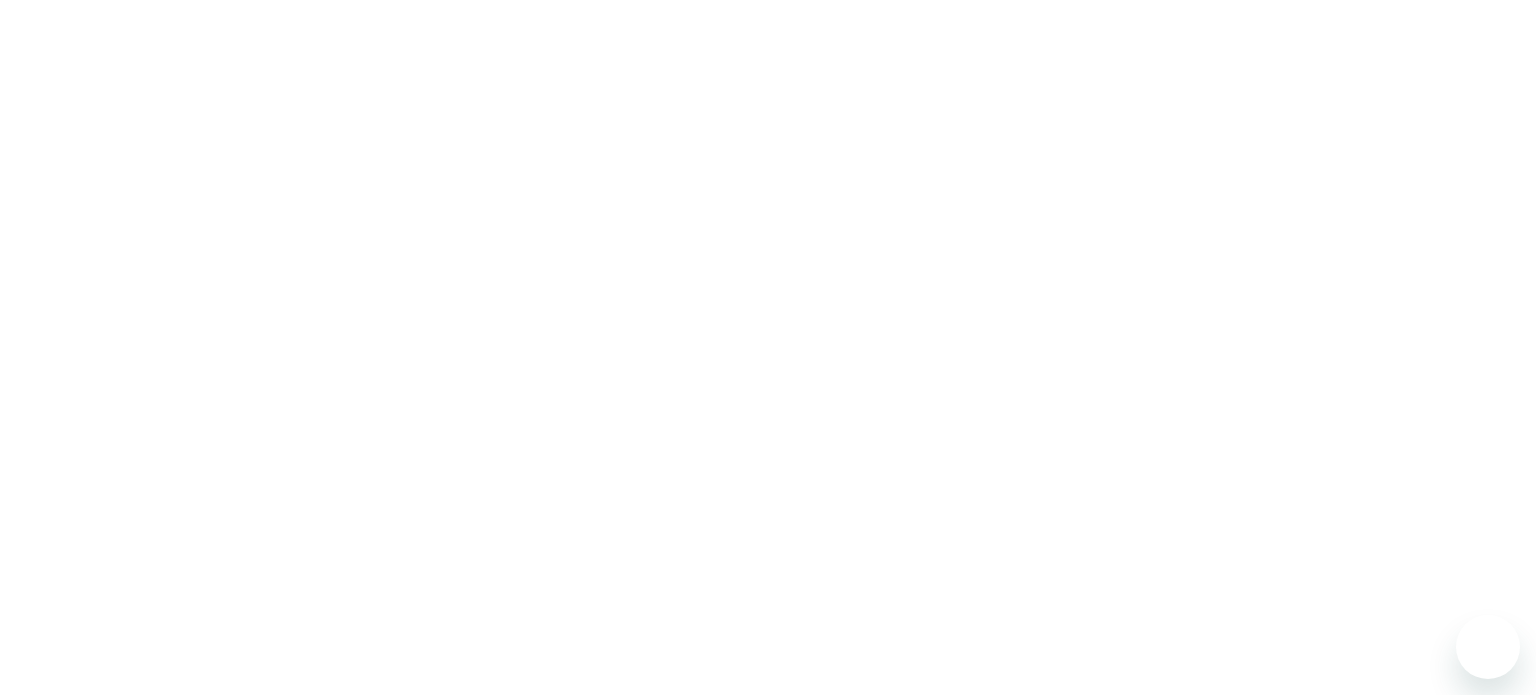 scroll, scrollTop: 0, scrollLeft: 0, axis: both 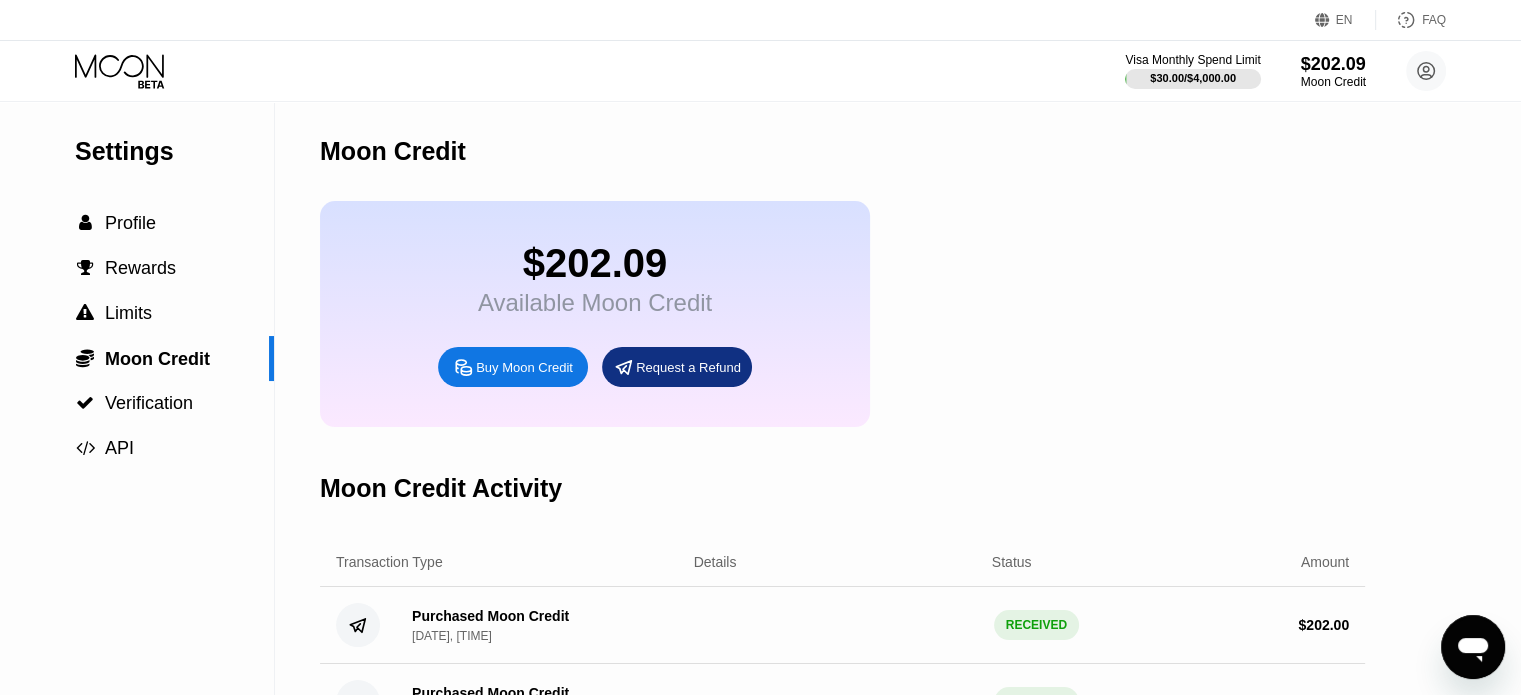 click 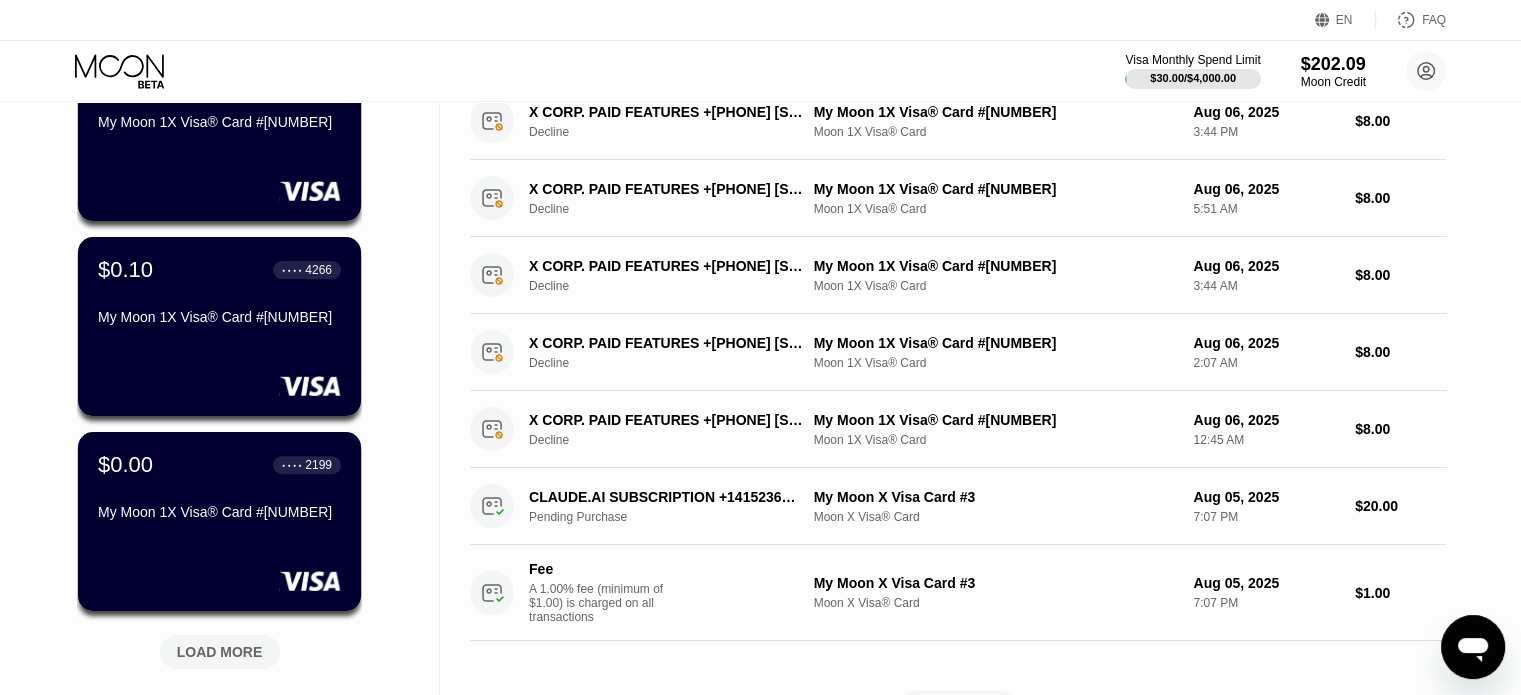 scroll, scrollTop: 967, scrollLeft: 0, axis: vertical 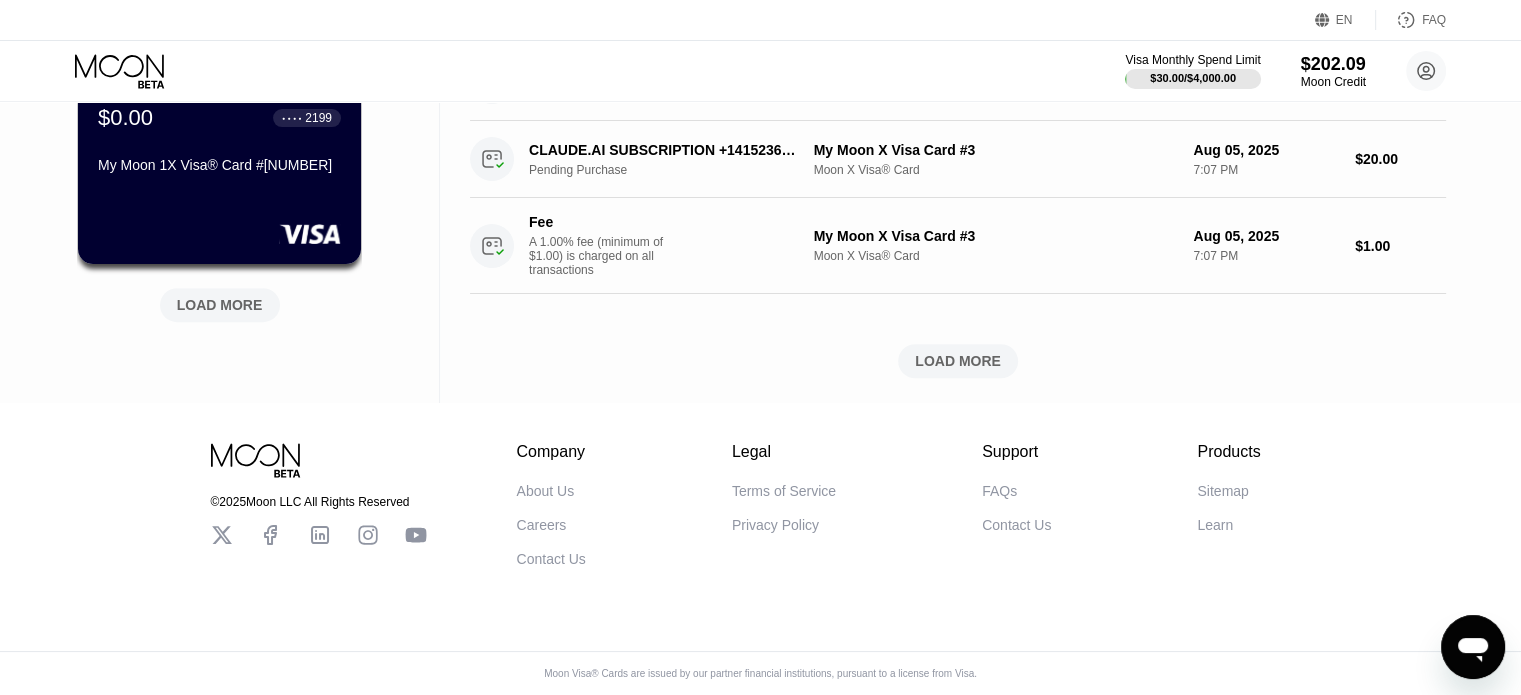 click on "$0.00 ● ● ● ● 9964 My Moon 1X Visa® Card #118 $1.00 ● ● ● ● 1283 My Moon 1X Visa® Card #117 $3.00 ● ● ● ● 2712 My Moon 1X Visa® Card #116 $0.10 ● ● ● ● 4266 My Moon 1X Visa® Card #115 $0.00 ● ● ● ● 2199 My Moon 1X Visa® Card #114 LOAD MORE" at bounding box center (219, -187) 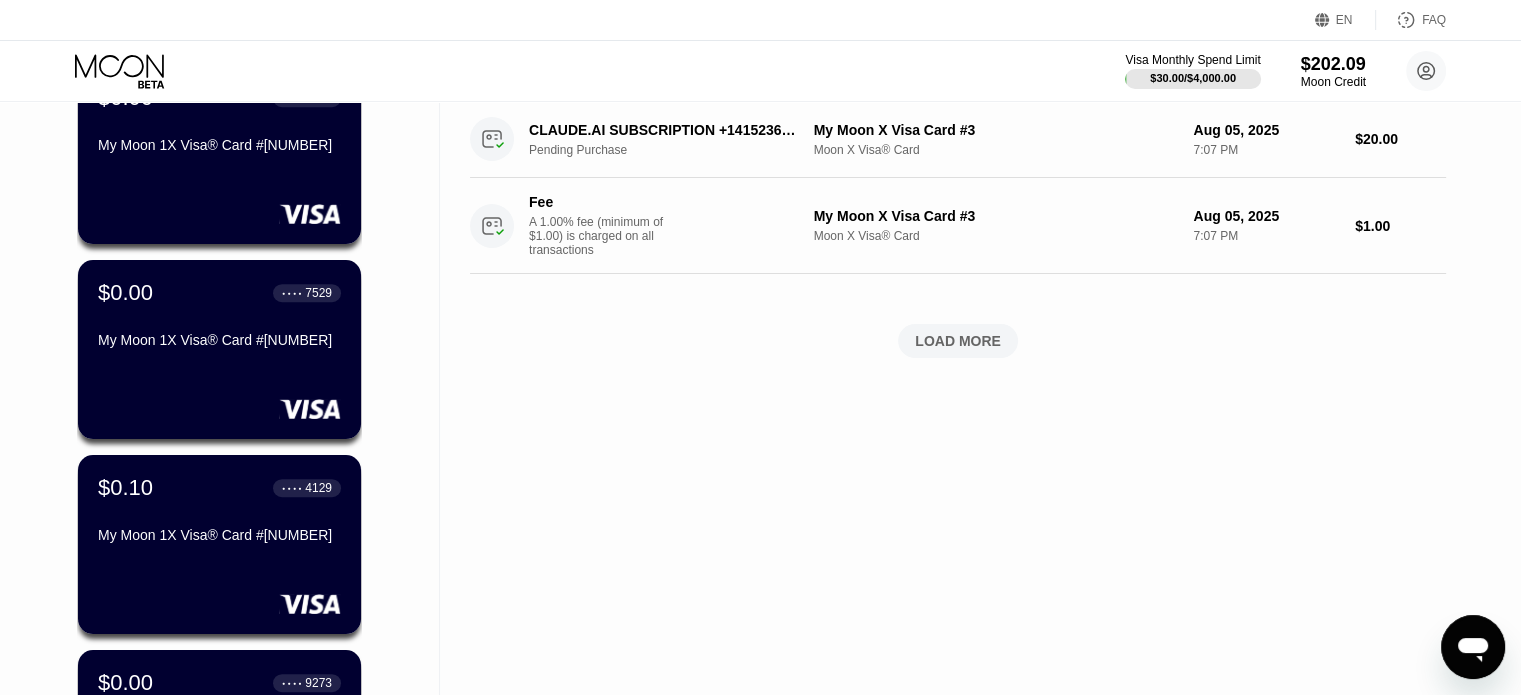click on "EN Language Select an item Save FAQ" at bounding box center (760, 20) 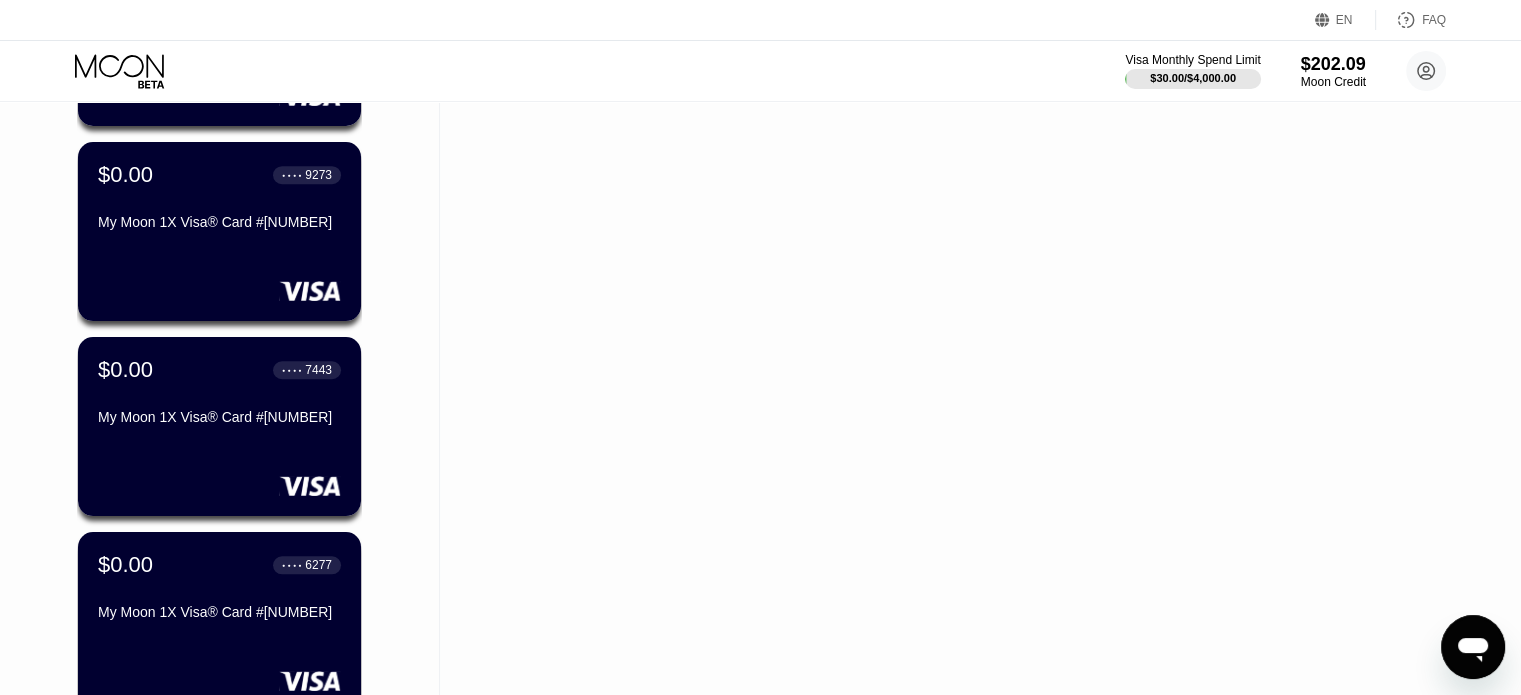 scroll, scrollTop: 1904, scrollLeft: 0, axis: vertical 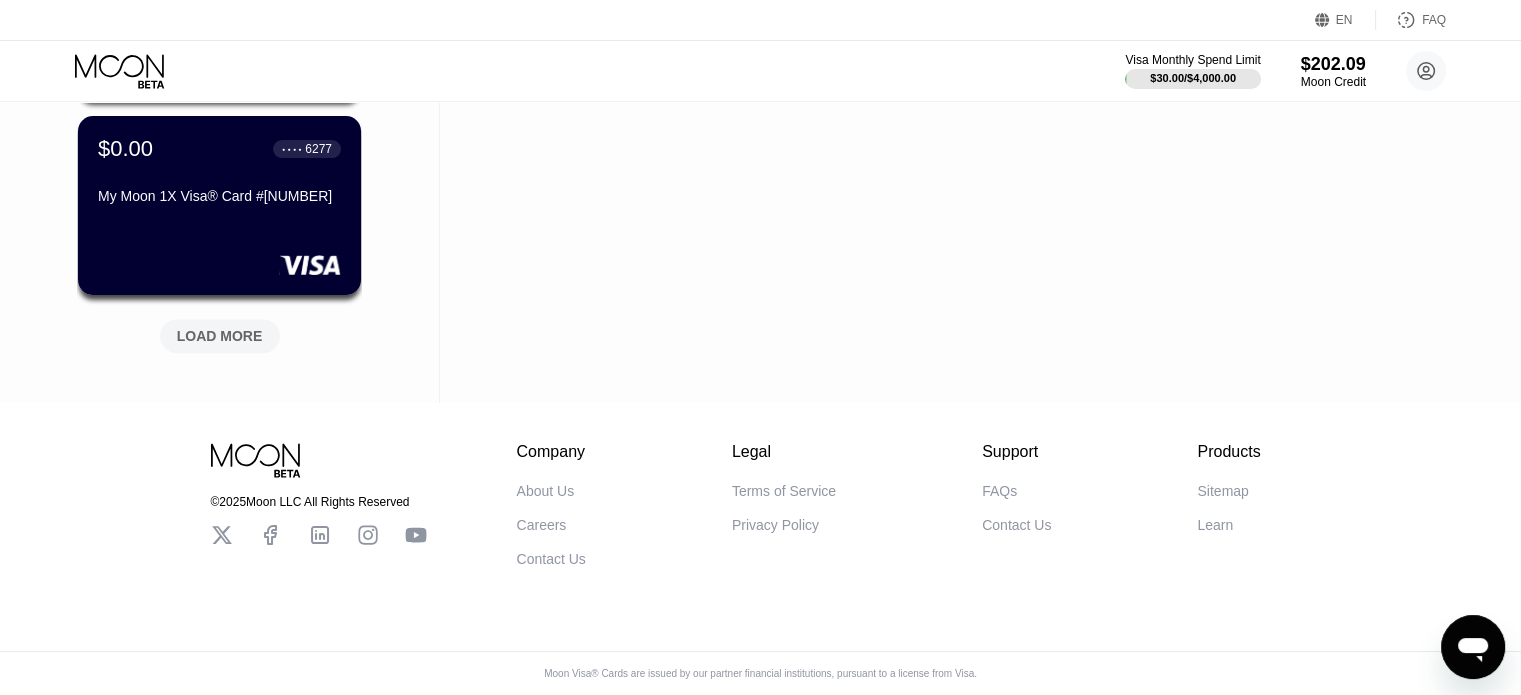 click on "LOAD MORE" at bounding box center [220, 336] 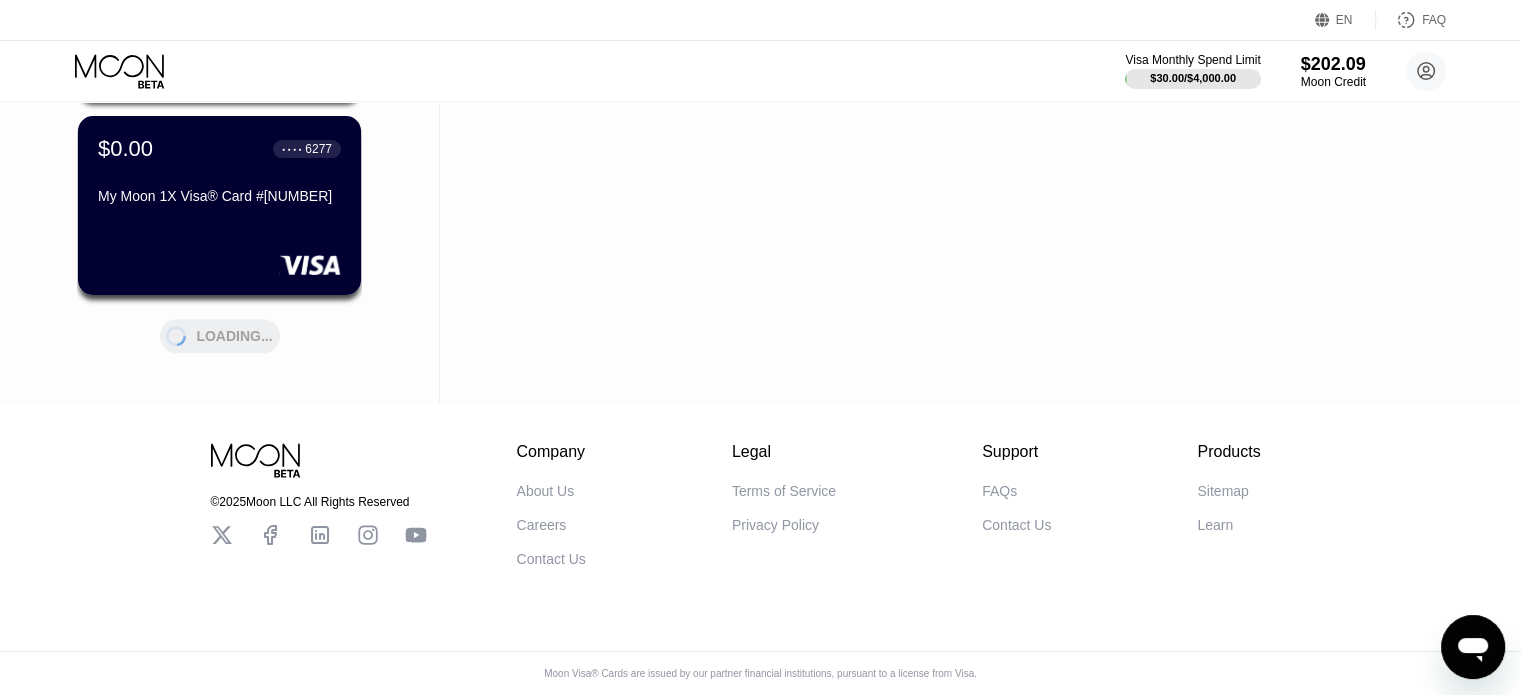 drag, startPoint x: 750, startPoint y: 35, endPoint x: 747, endPoint y: 45, distance: 10.440307 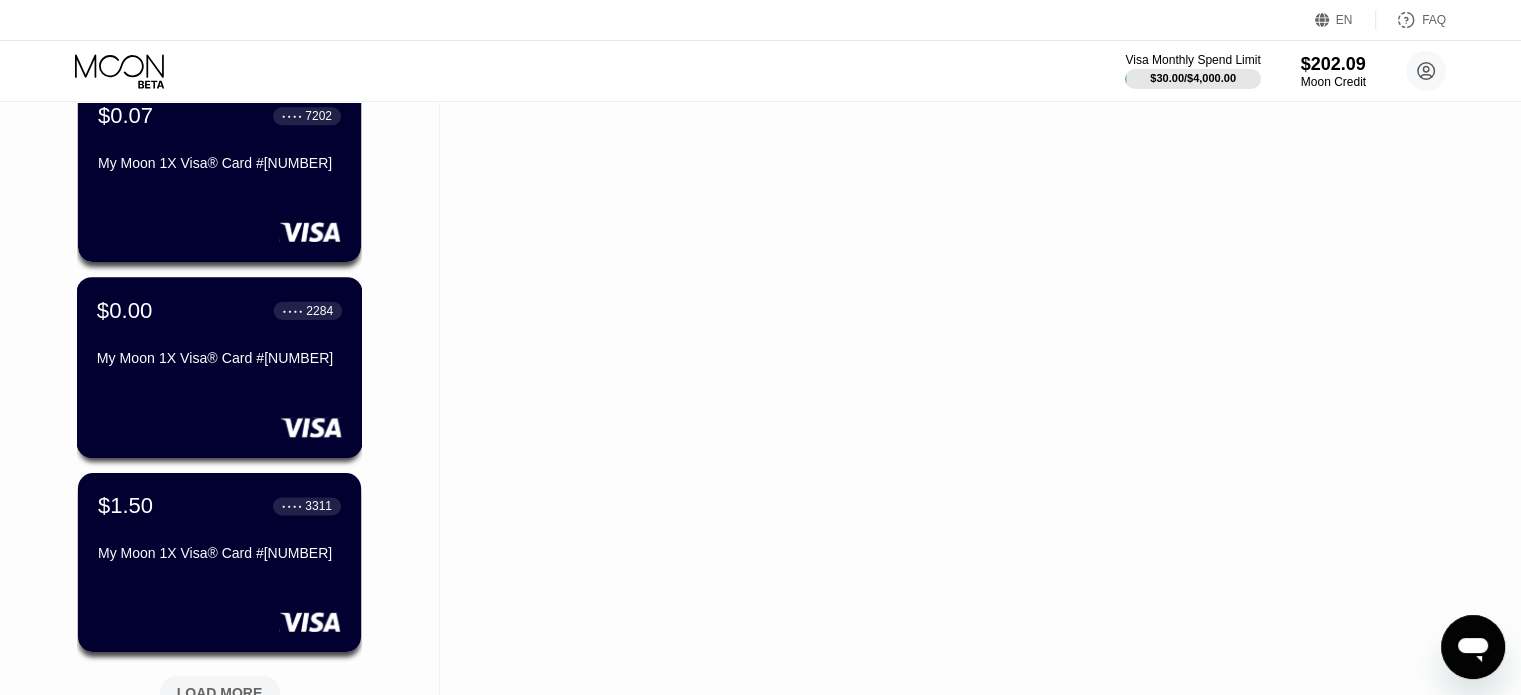scroll, scrollTop: 2880, scrollLeft: 0, axis: vertical 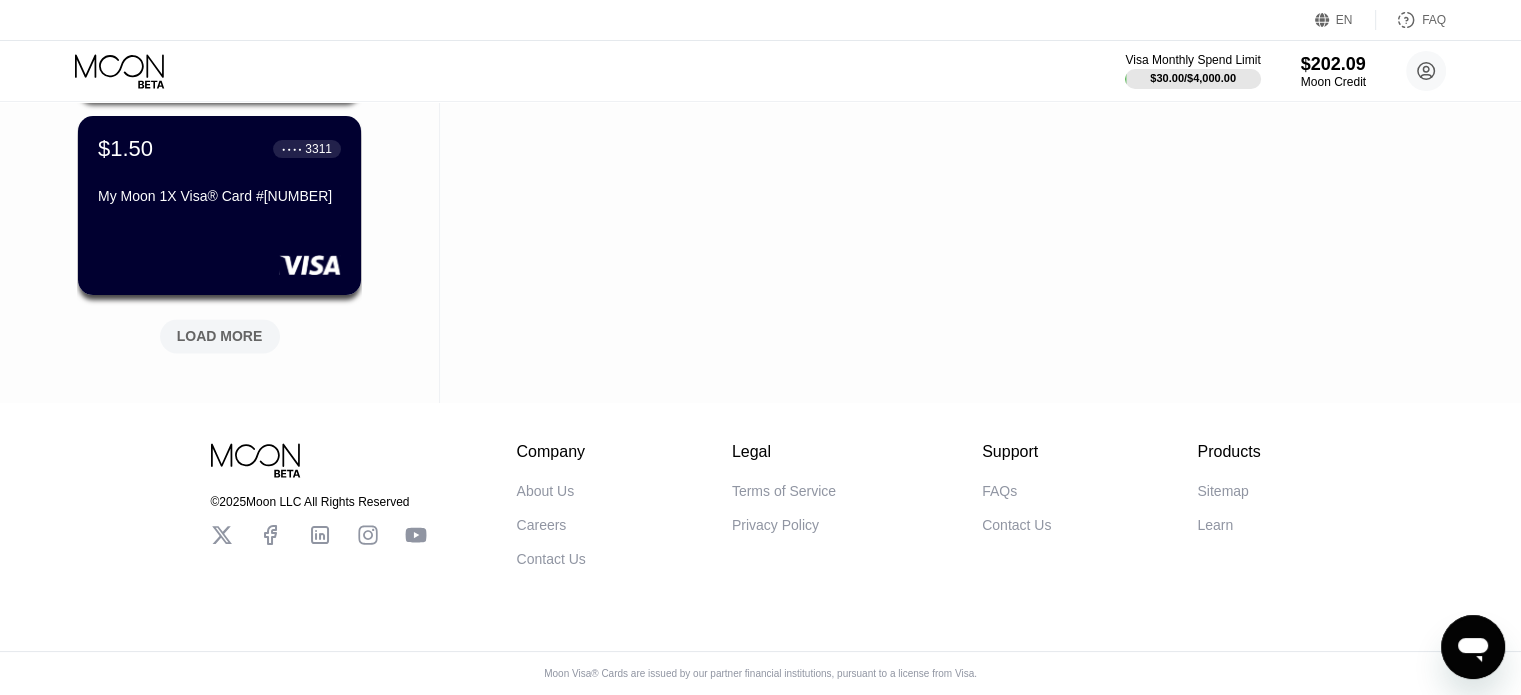 click on "LOAD MORE" at bounding box center (220, 336) 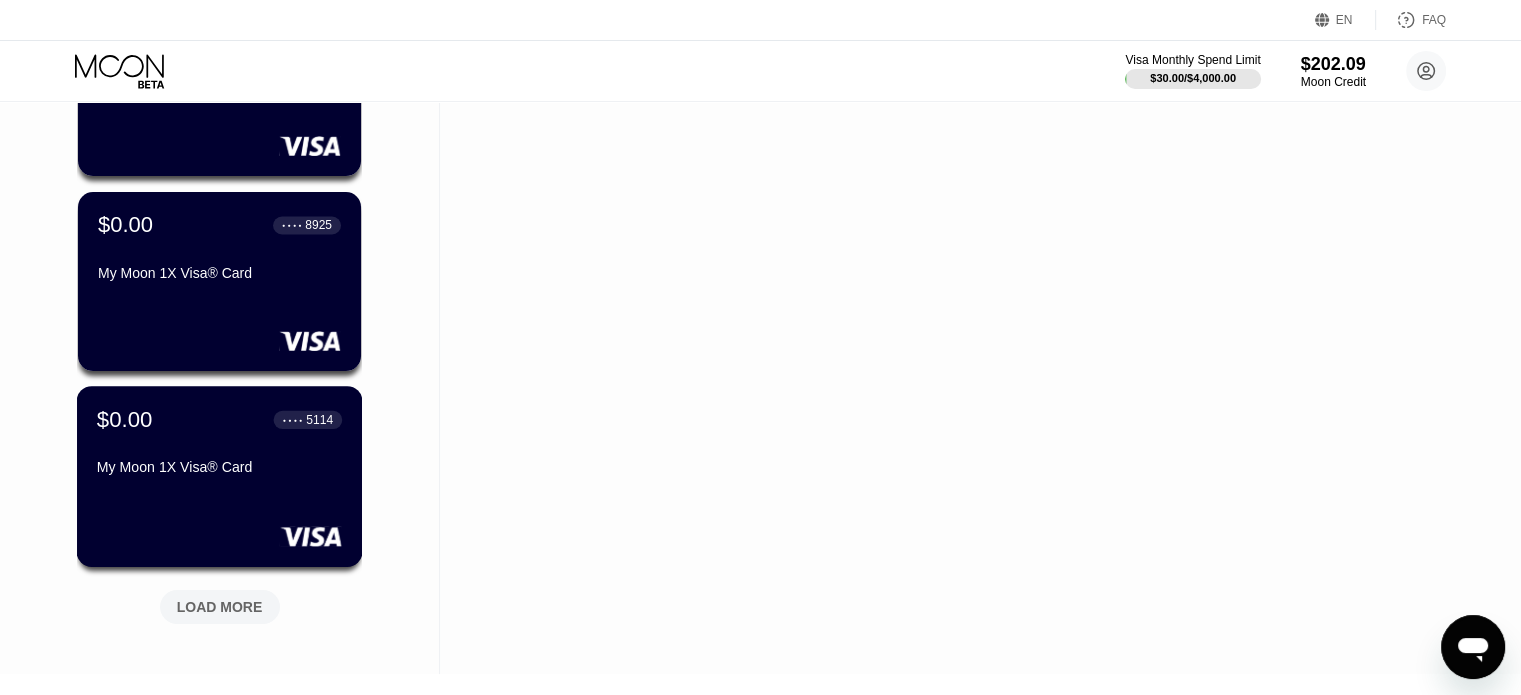 scroll, scrollTop: 3855, scrollLeft: 0, axis: vertical 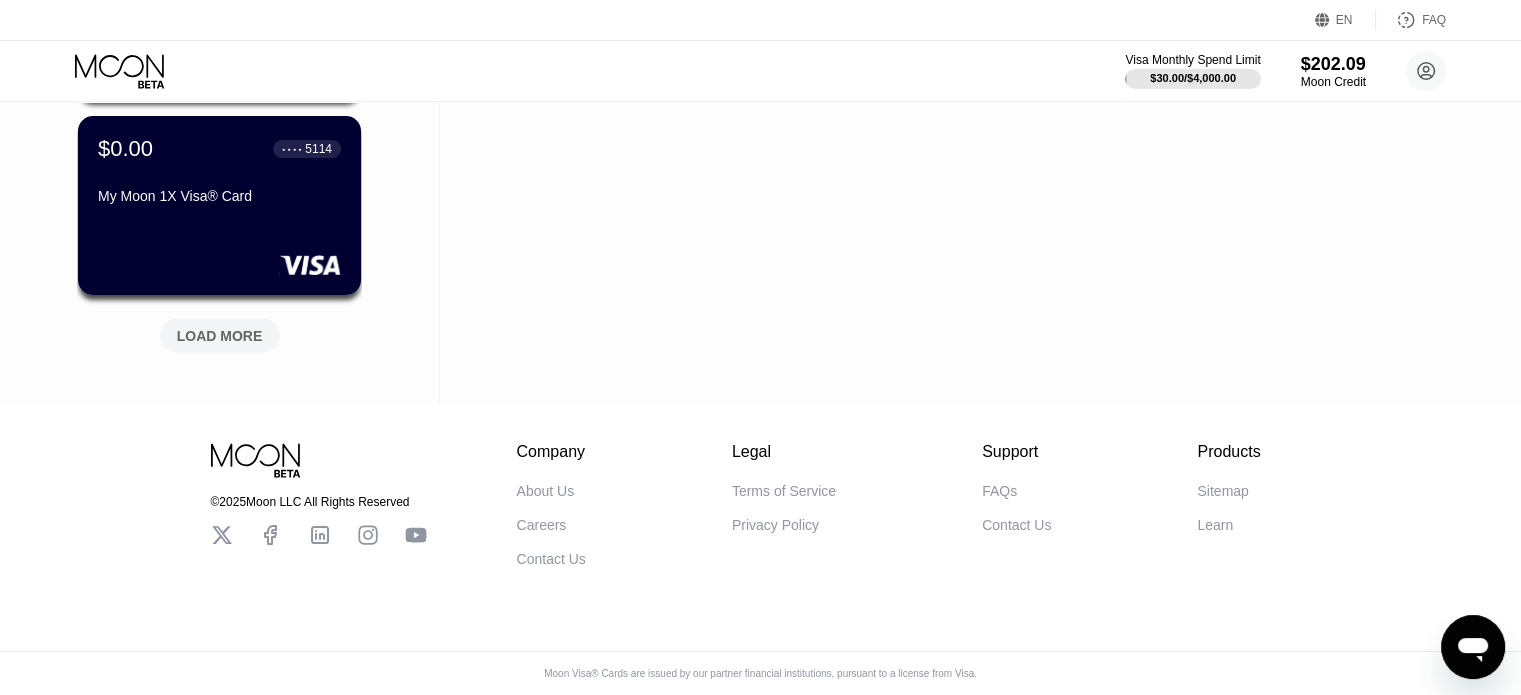 drag, startPoint x: 227, startPoint y: 335, endPoint x: 223, endPoint y: 325, distance: 10.770329 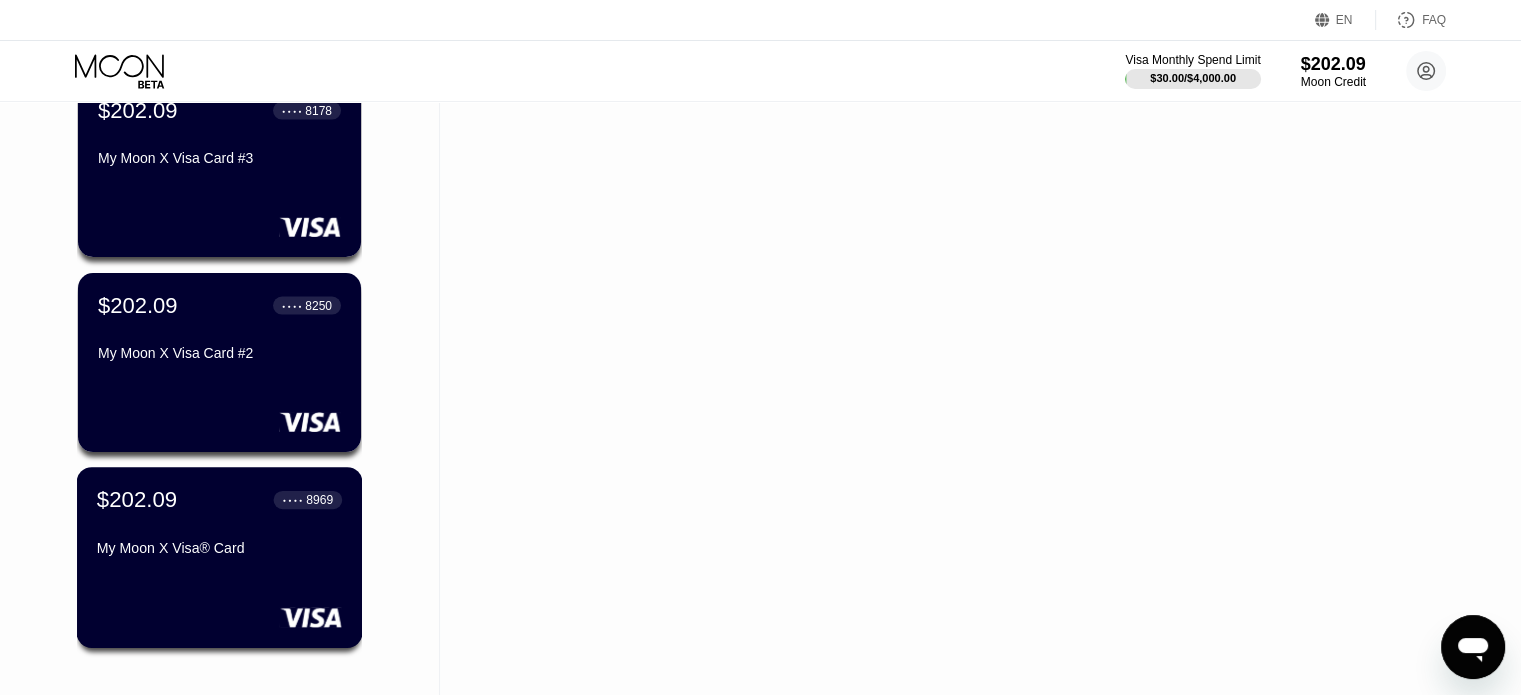 scroll, scrollTop: 4055, scrollLeft: 0, axis: vertical 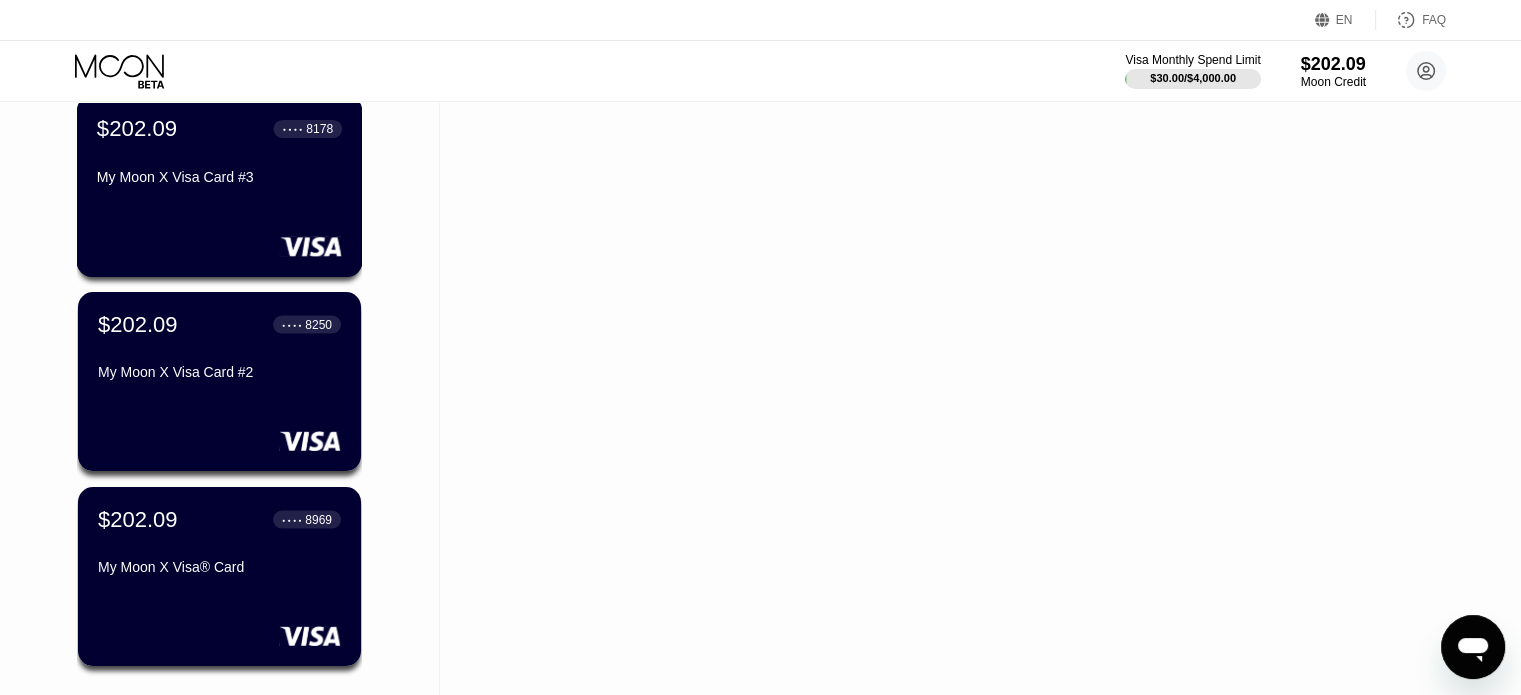 click on "$202.09 ● ● ● ● 8178 My Moon X Visa Card #3" at bounding box center [220, 186] 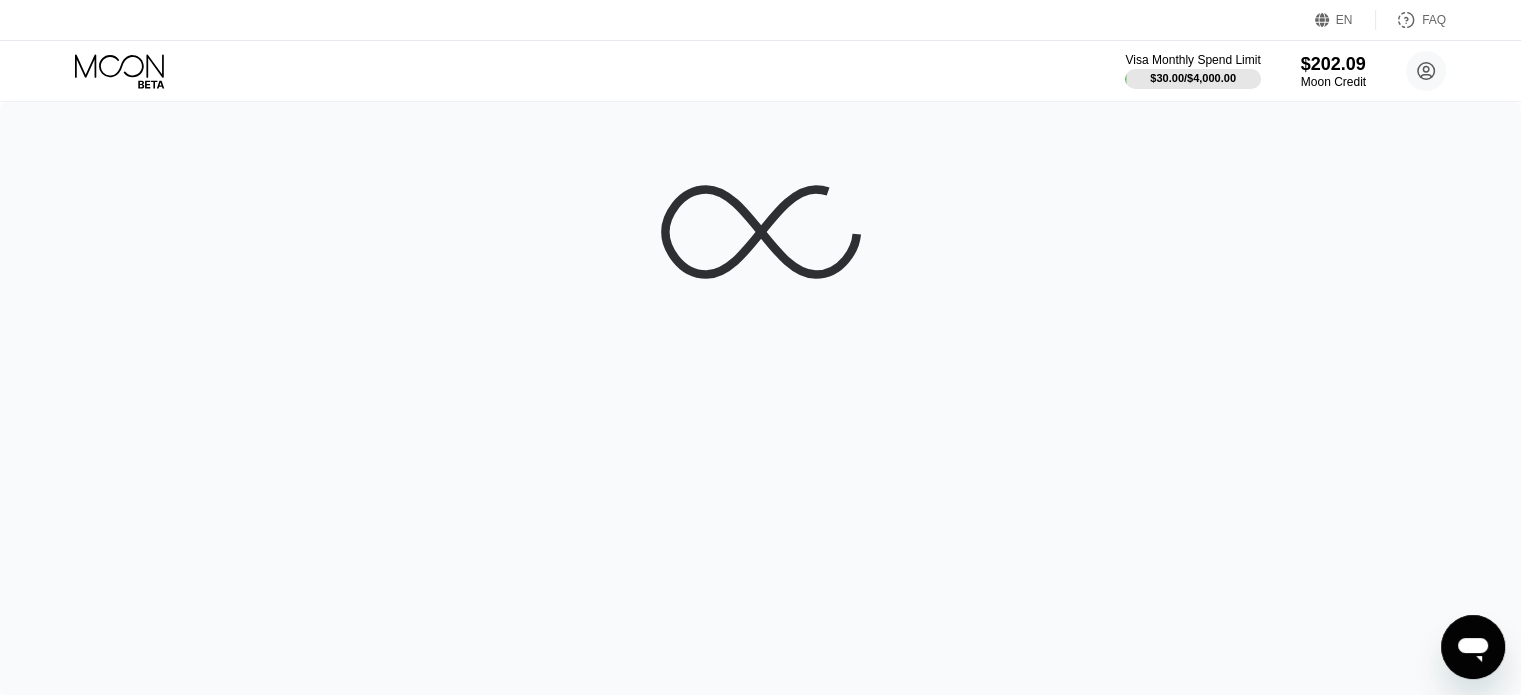 scroll, scrollTop: 0, scrollLeft: 0, axis: both 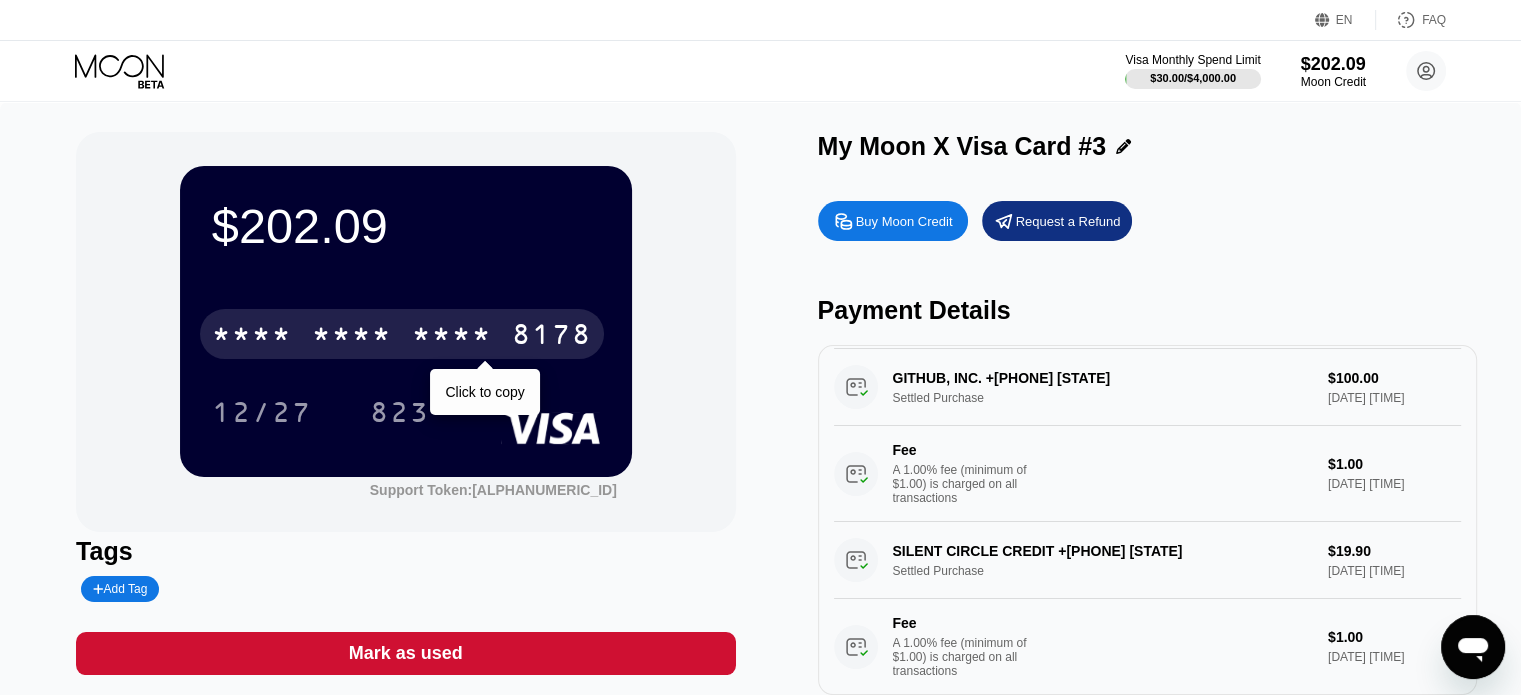 click on "* * * *" at bounding box center [452, 337] 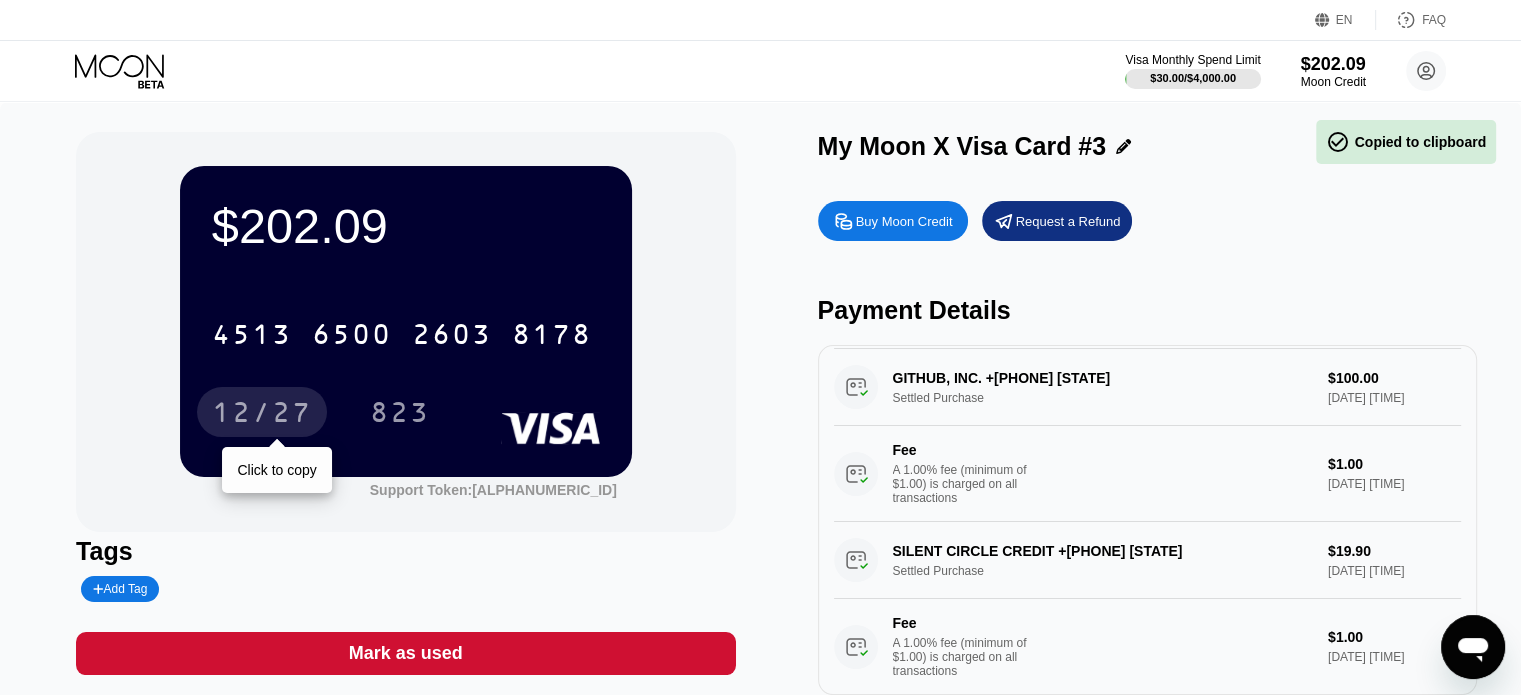 click on "12/27" at bounding box center (262, 415) 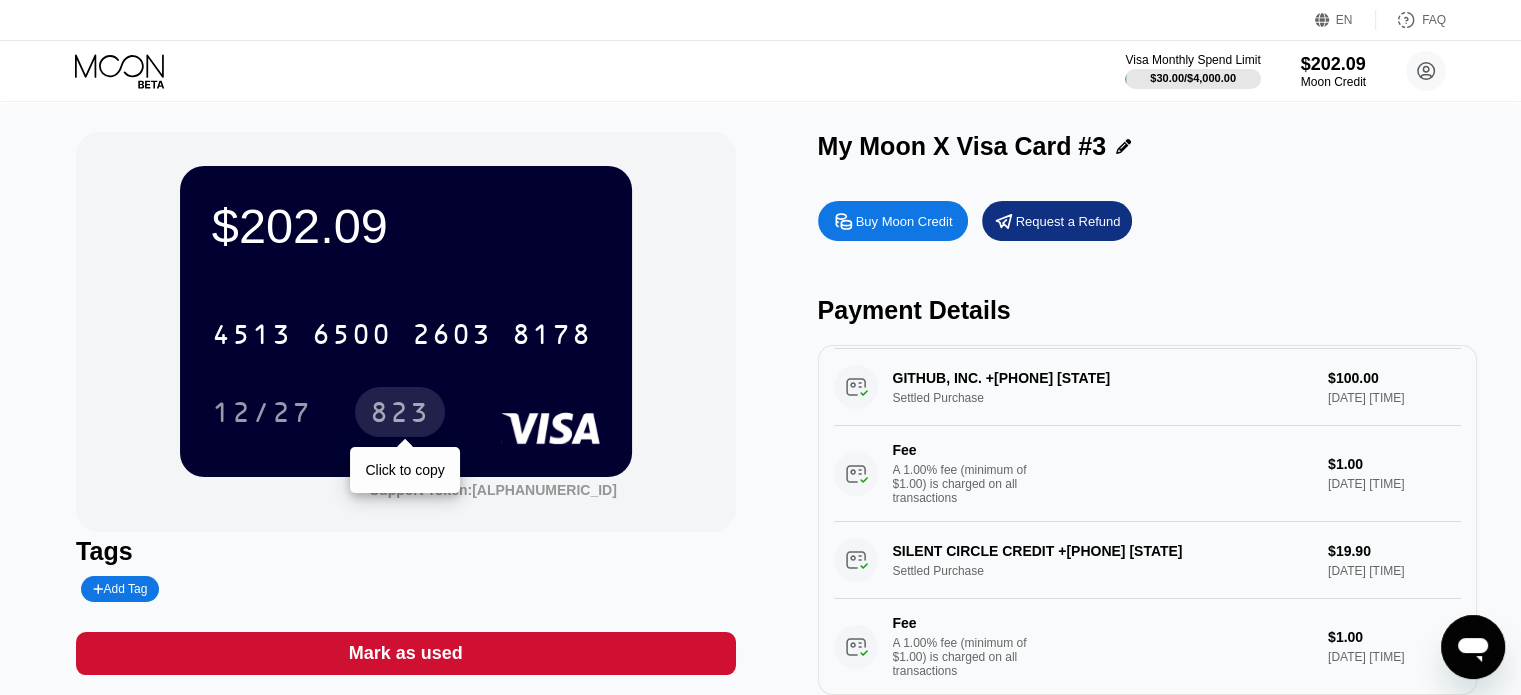 click on "823" at bounding box center [400, 415] 